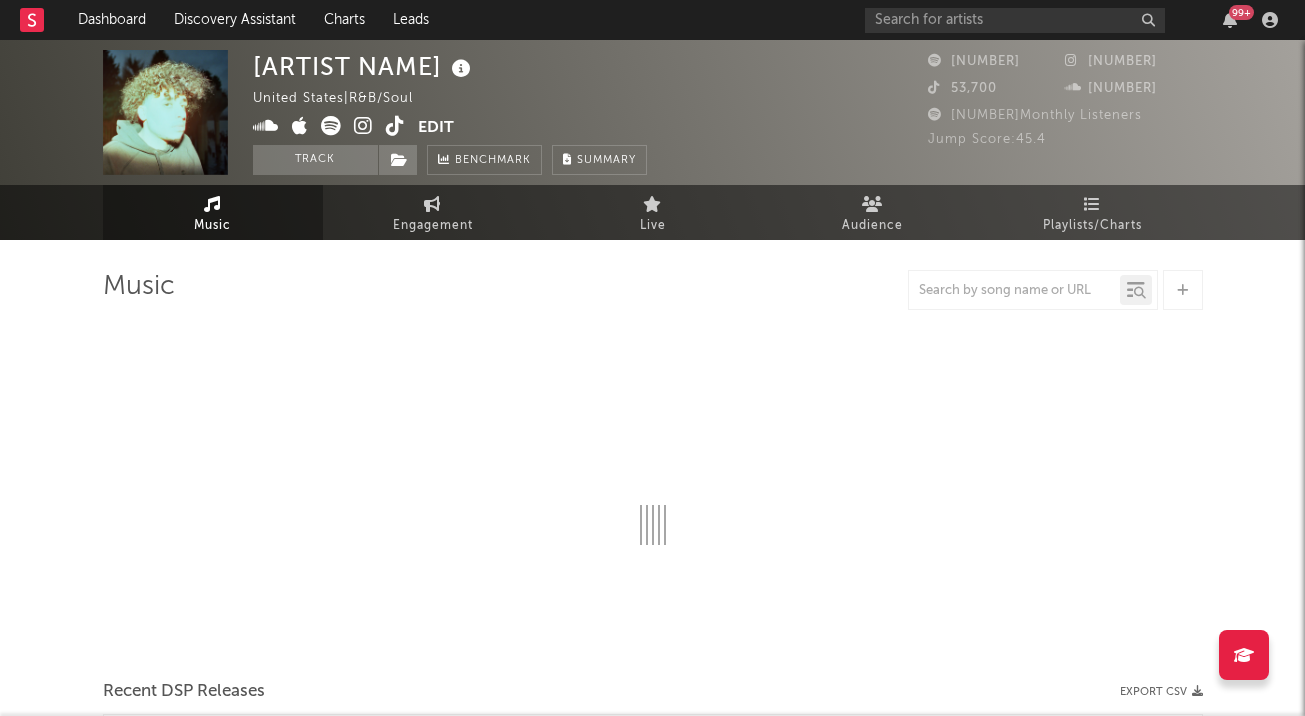 scroll, scrollTop: 0, scrollLeft: 0, axis: both 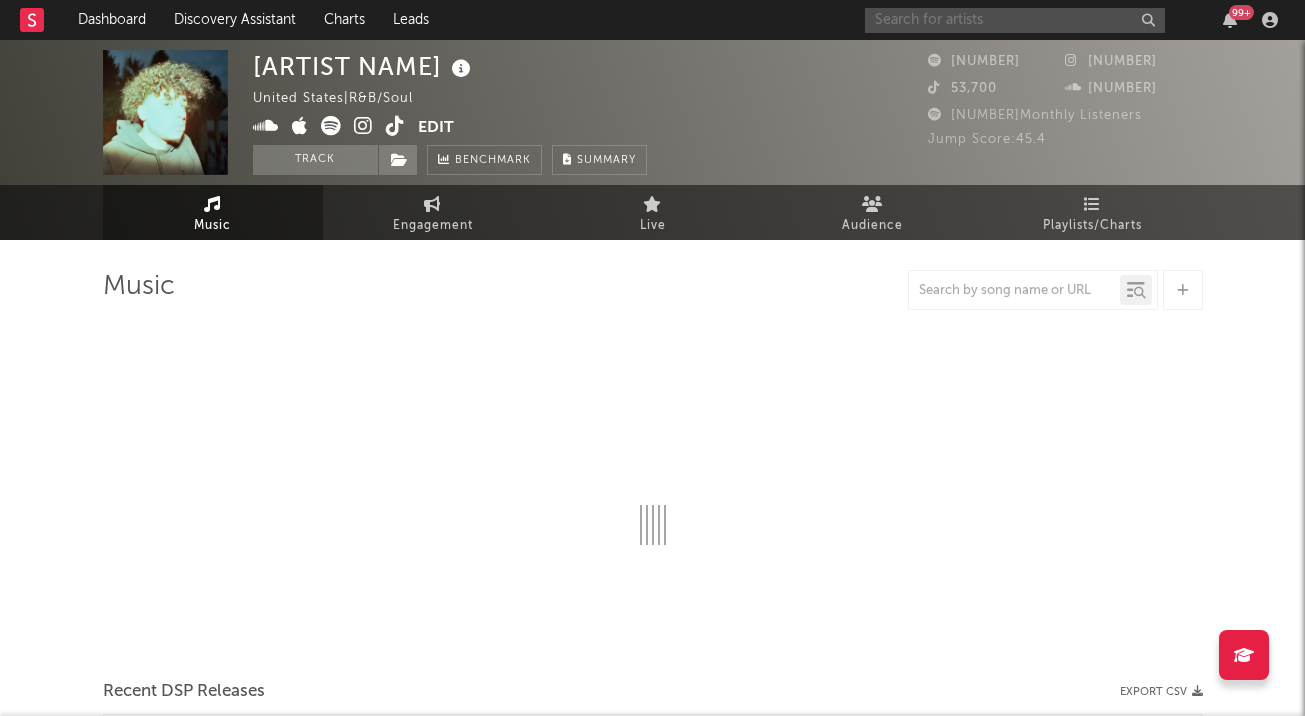 click at bounding box center (1015, 20) 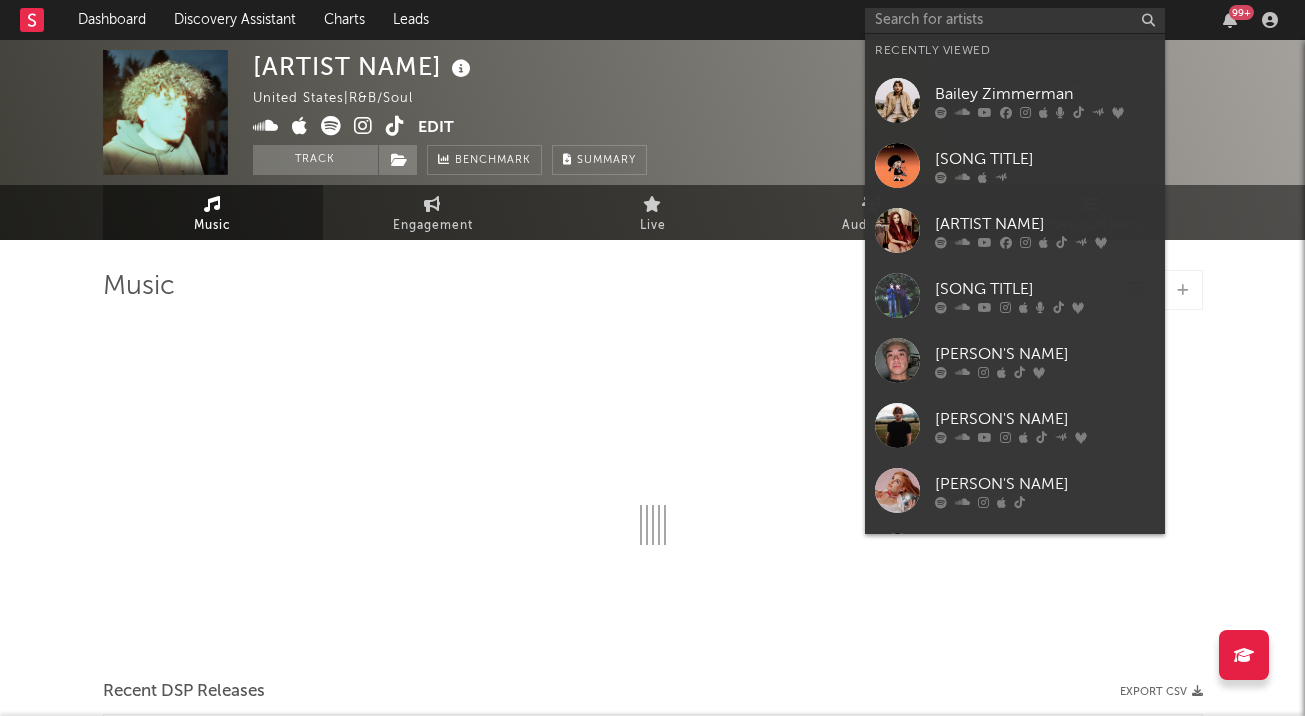 click on "Bailey Zimmerman" at bounding box center (1045, 94) 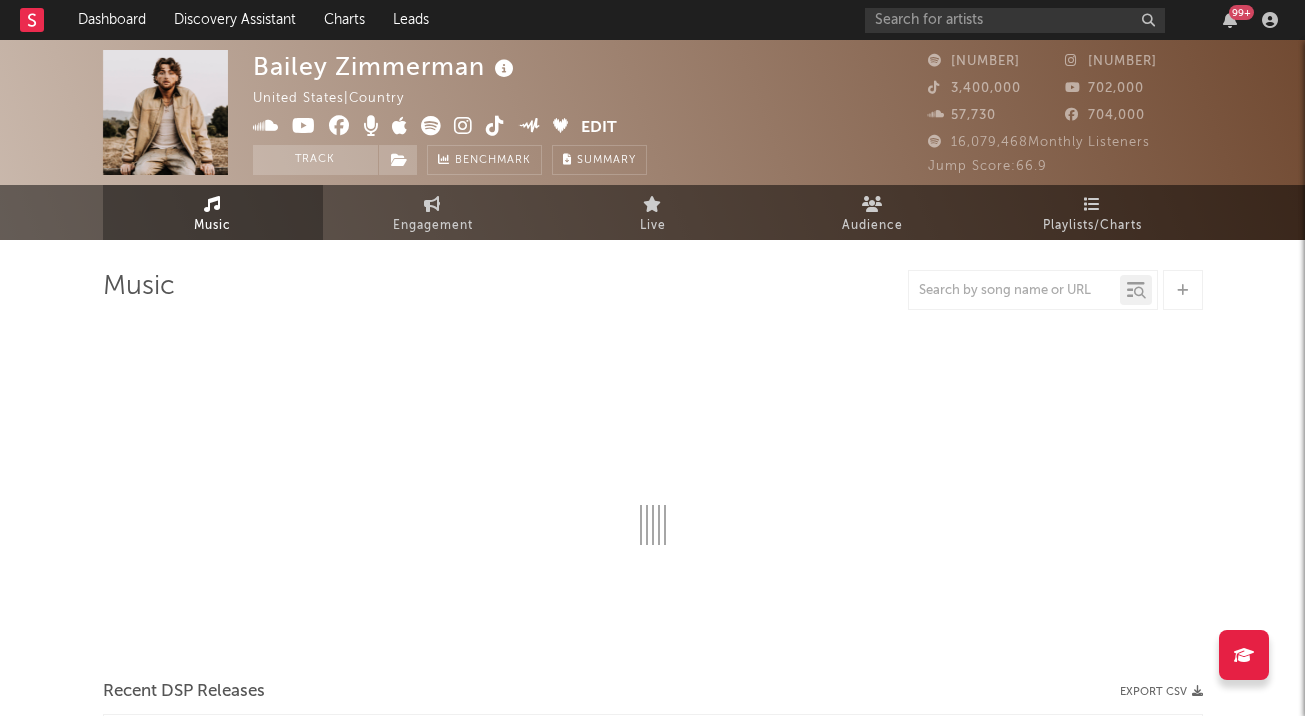 select on "6m" 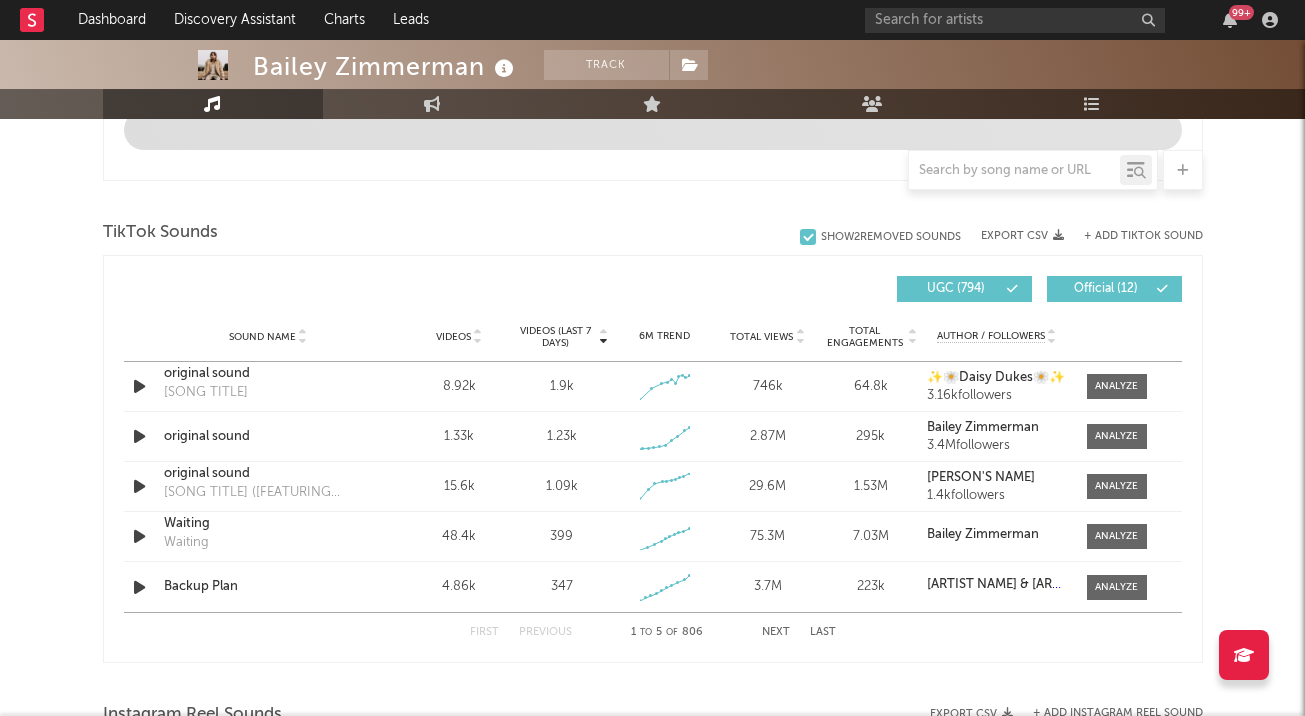scroll, scrollTop: 1300, scrollLeft: 0, axis: vertical 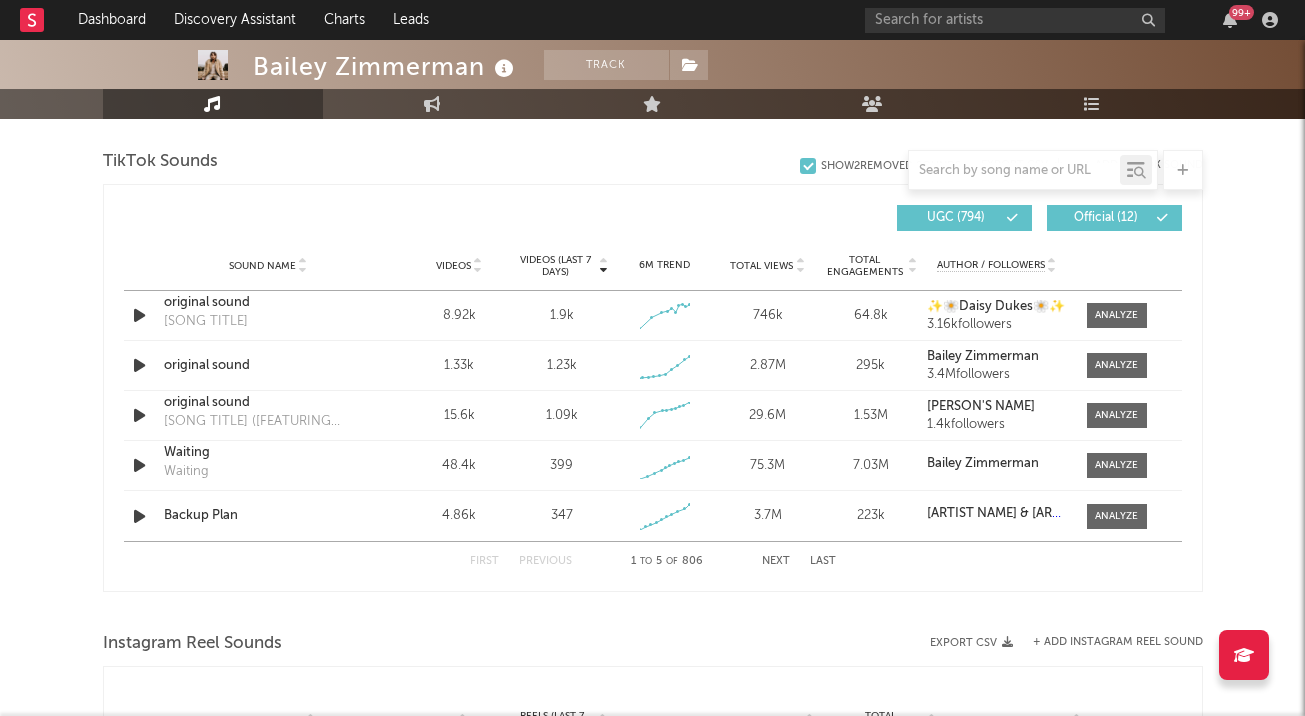 click on "Videos (last 7 days)" at bounding box center (555, 266) 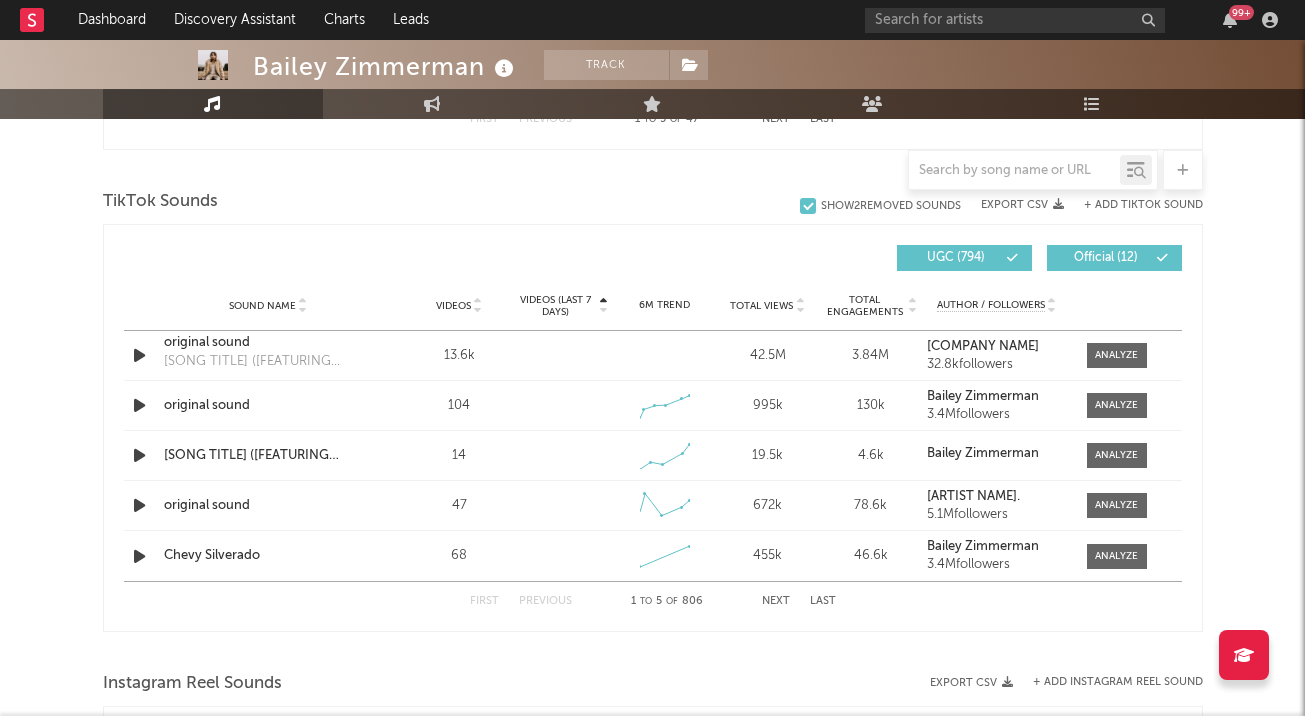 click on "Next" at bounding box center (776, 601) 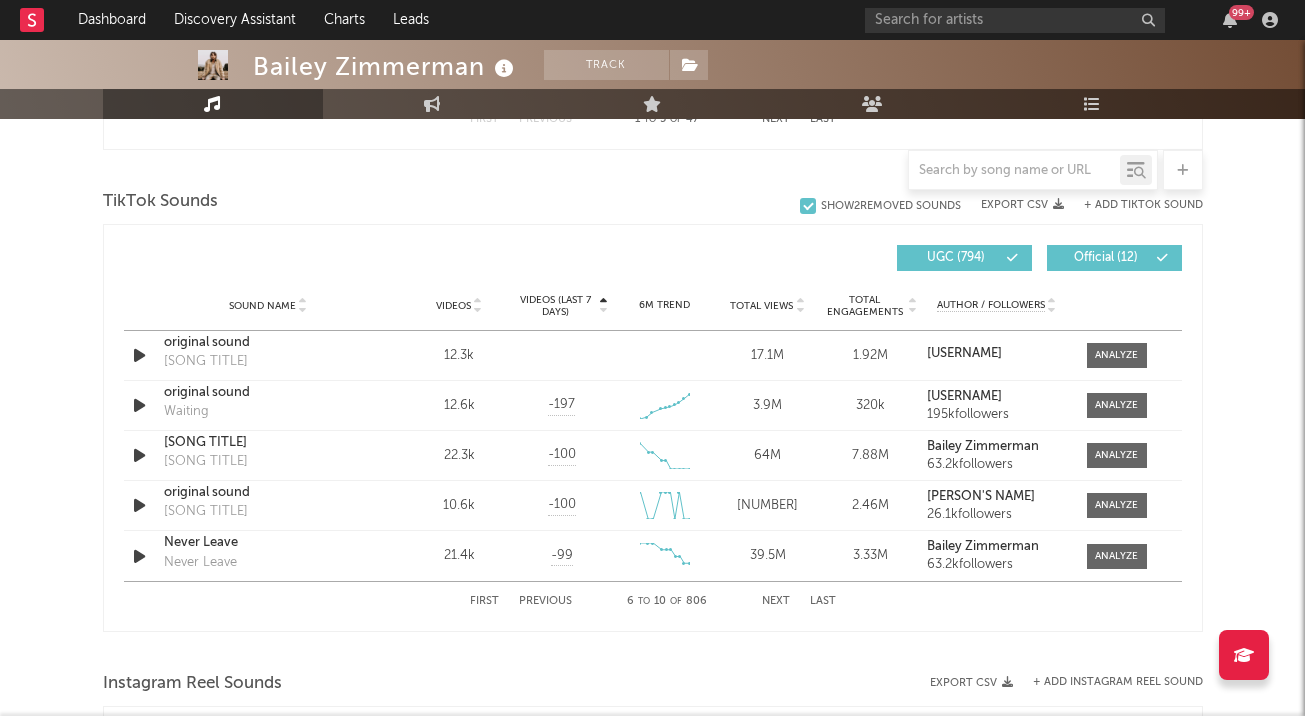 click on "Previous" at bounding box center [545, 601] 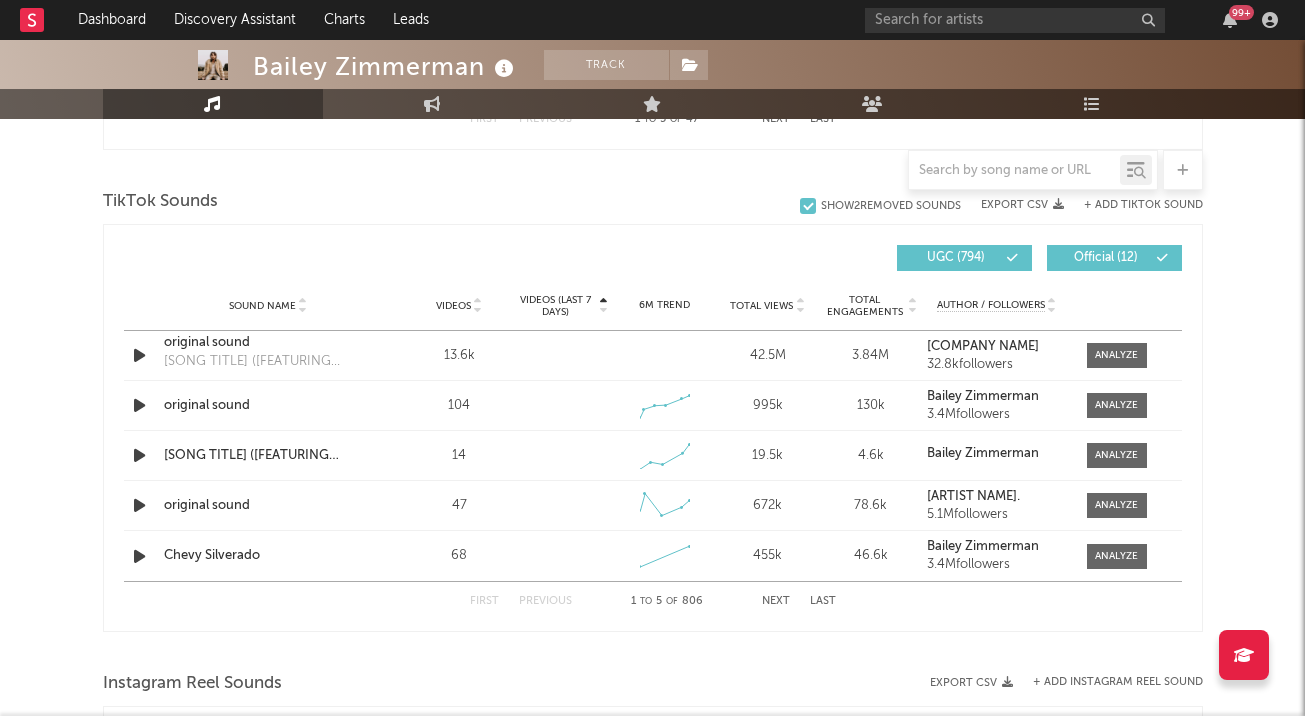click on "original sound" at bounding box center (268, 406) 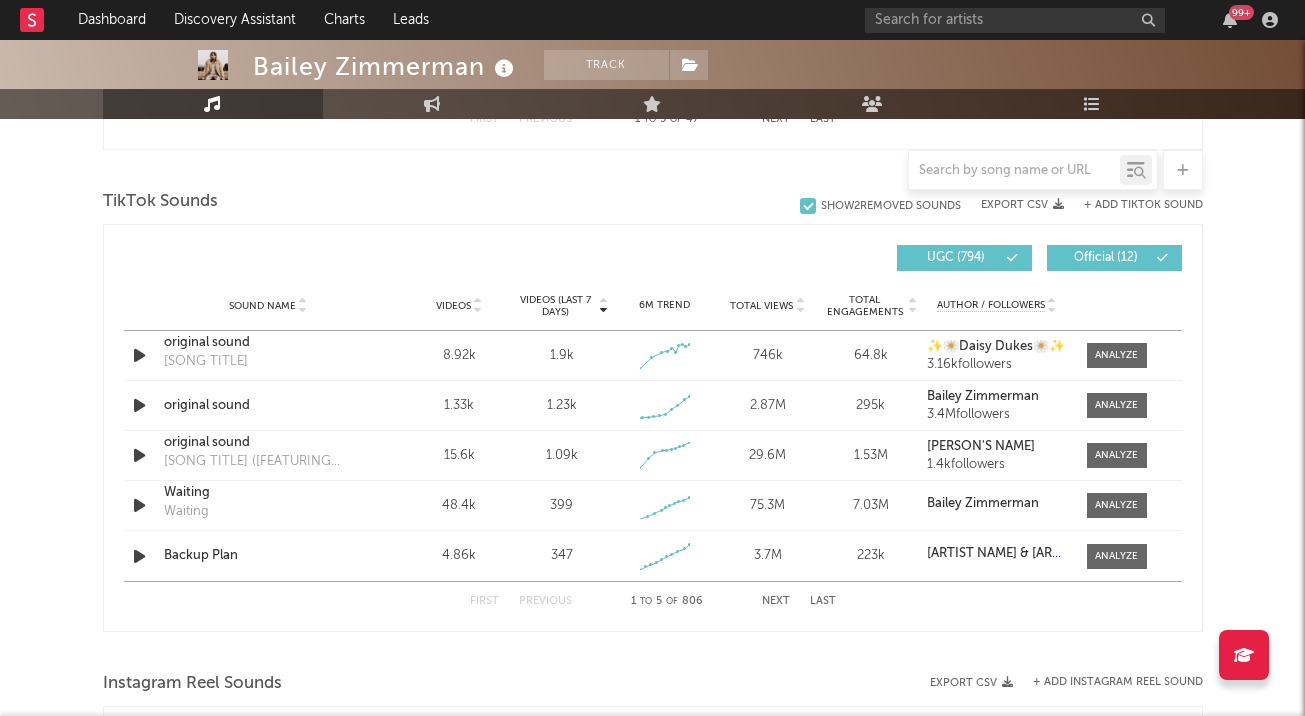 click at bounding box center [1116, 405] 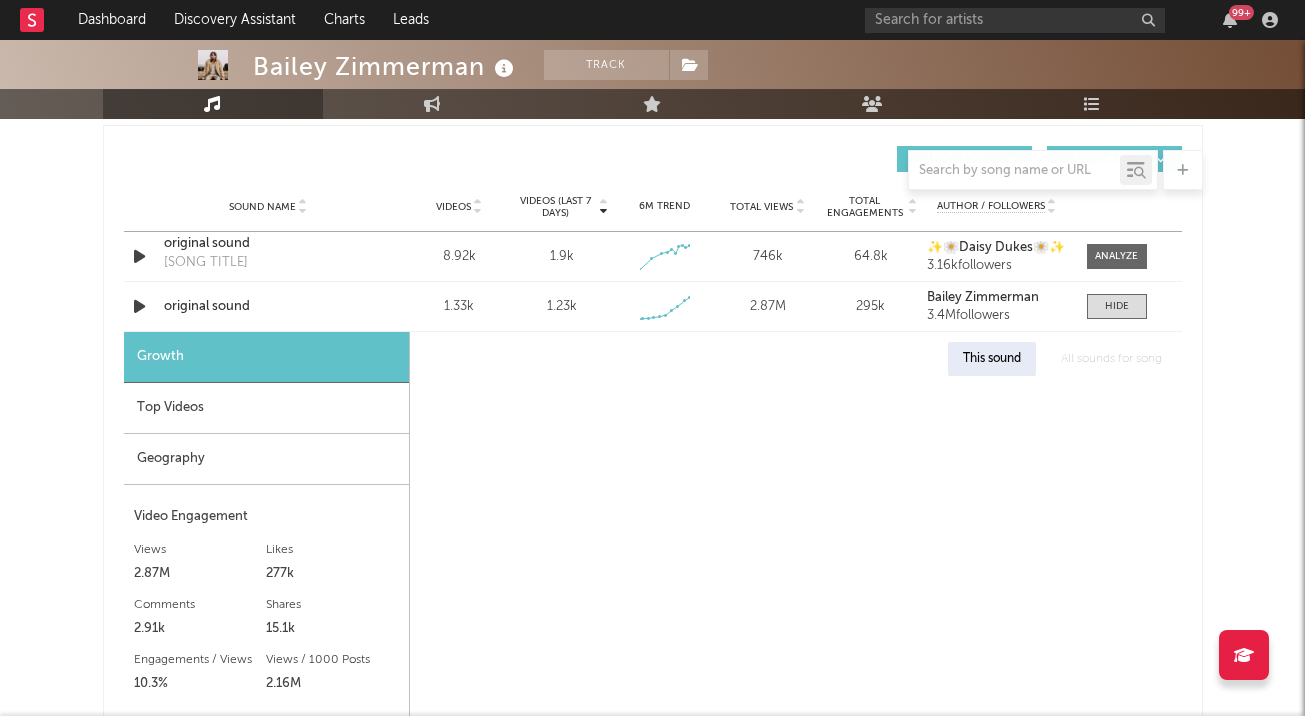 select on "1w" 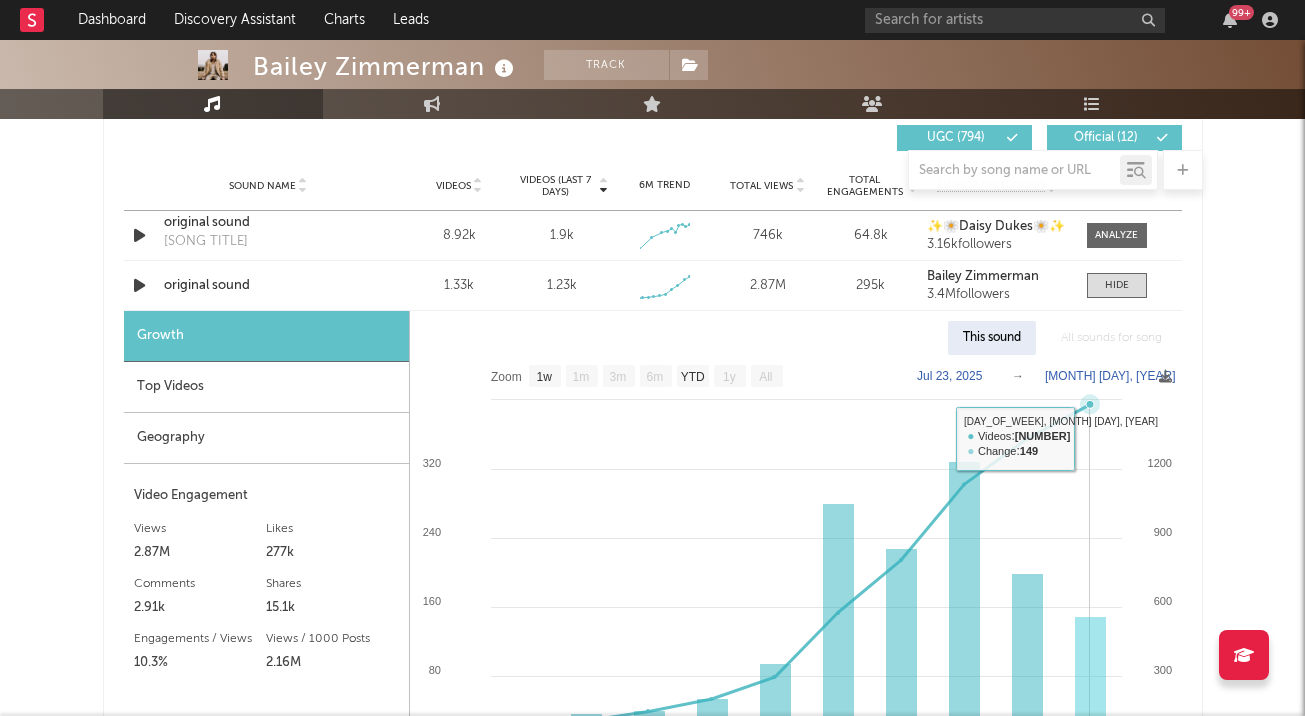 scroll, scrollTop: 1400, scrollLeft: 0, axis: vertical 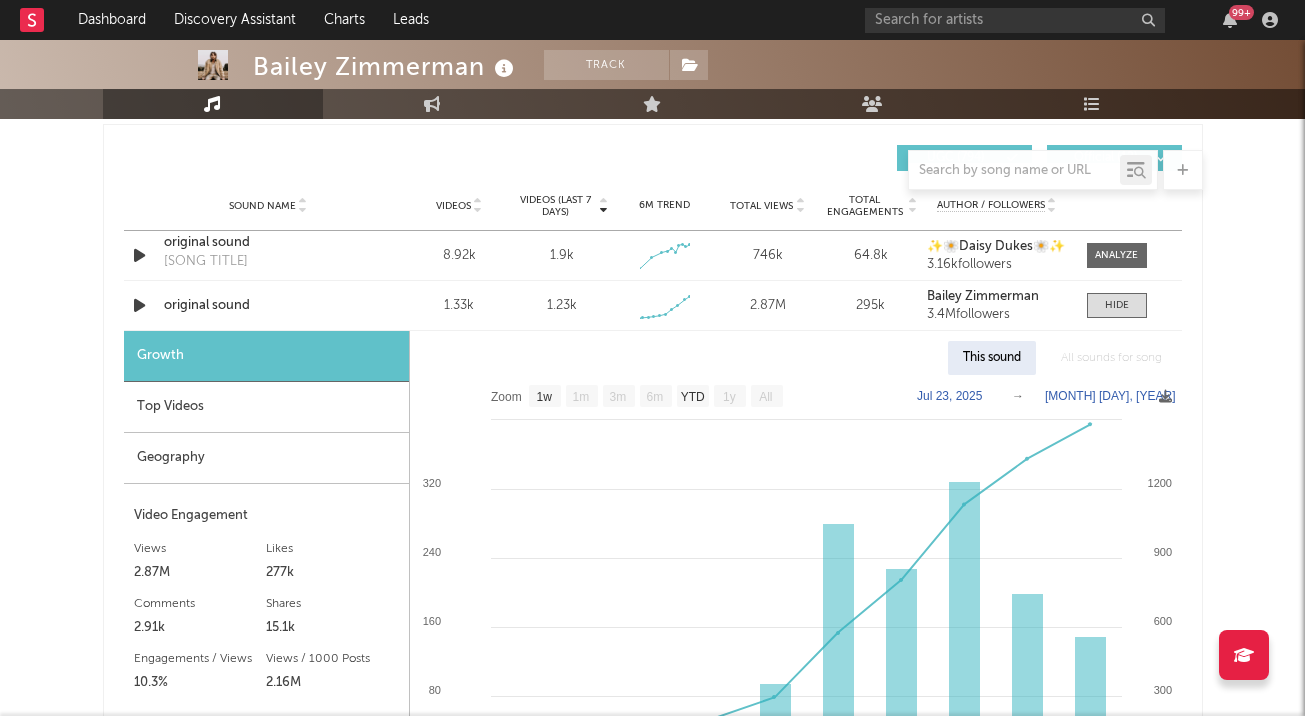 click on "original sound" at bounding box center (268, 306) 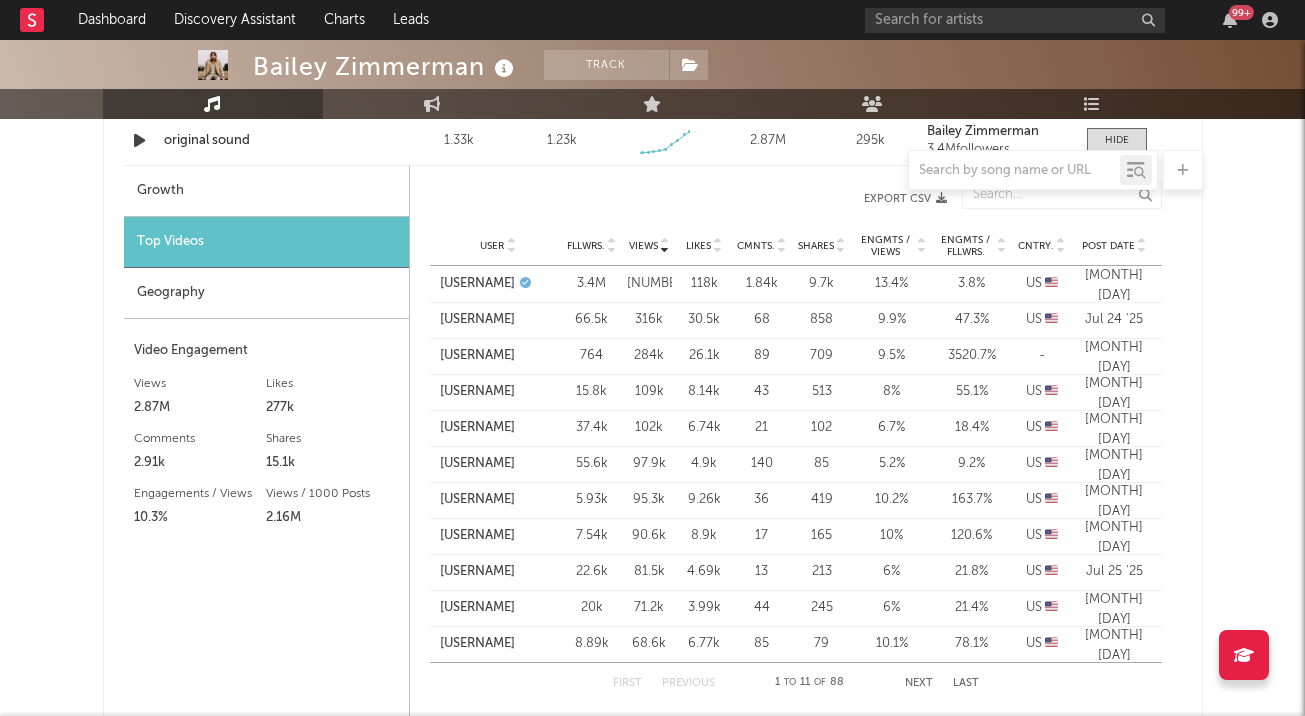 scroll, scrollTop: 1600, scrollLeft: 0, axis: vertical 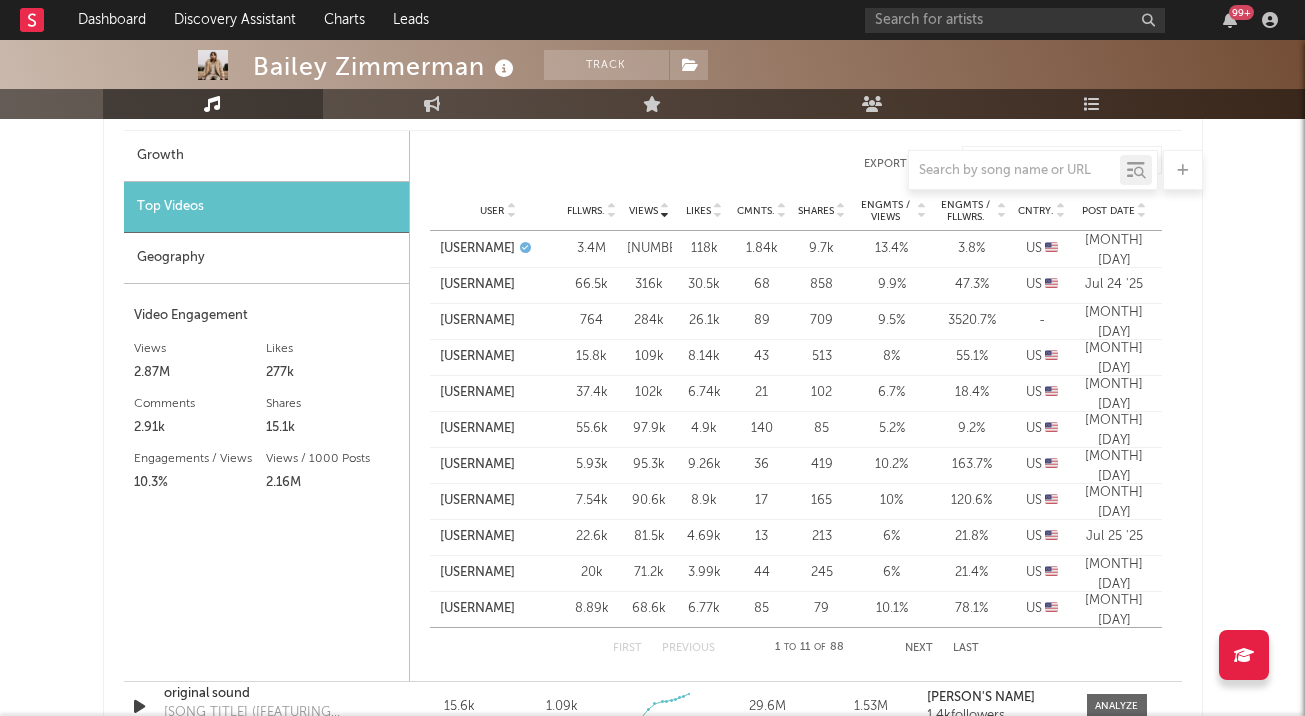 click on "Next" at bounding box center [919, 648] 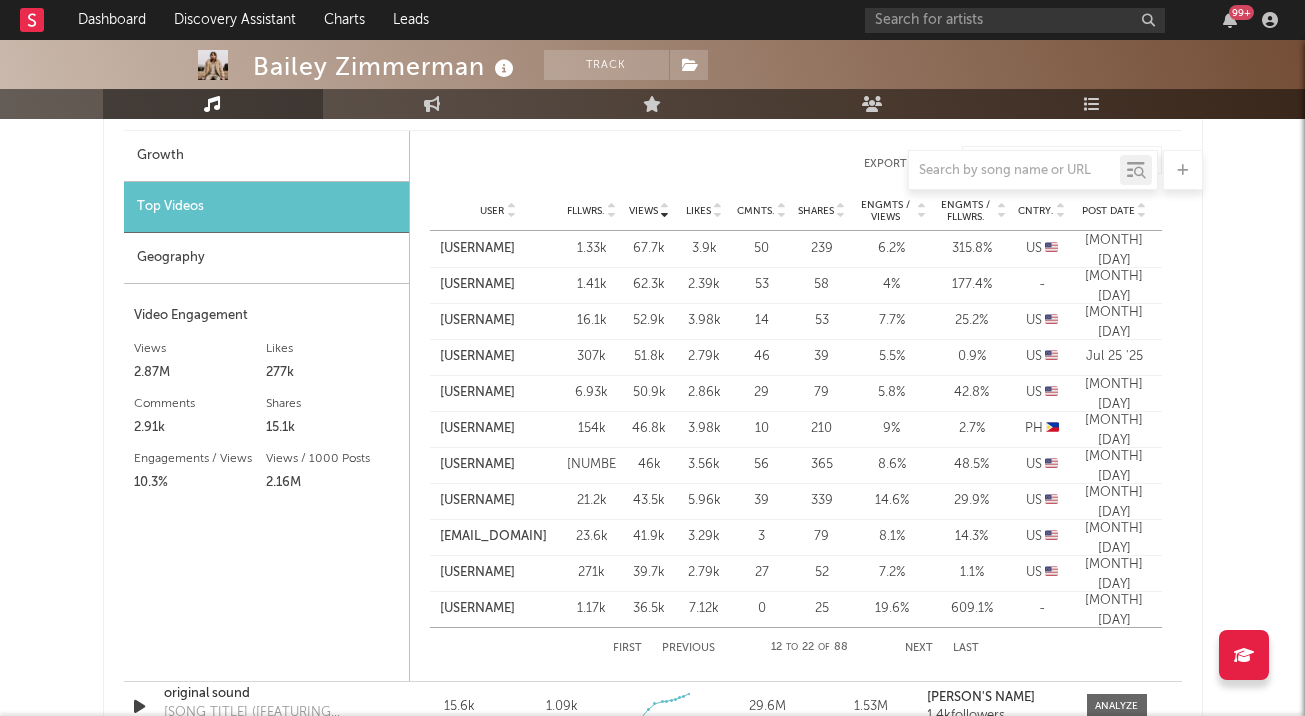 click on "First Previous [NUMBER]   to   [NUMBER]   of   [NUMBER] Next Last" at bounding box center [796, 648] 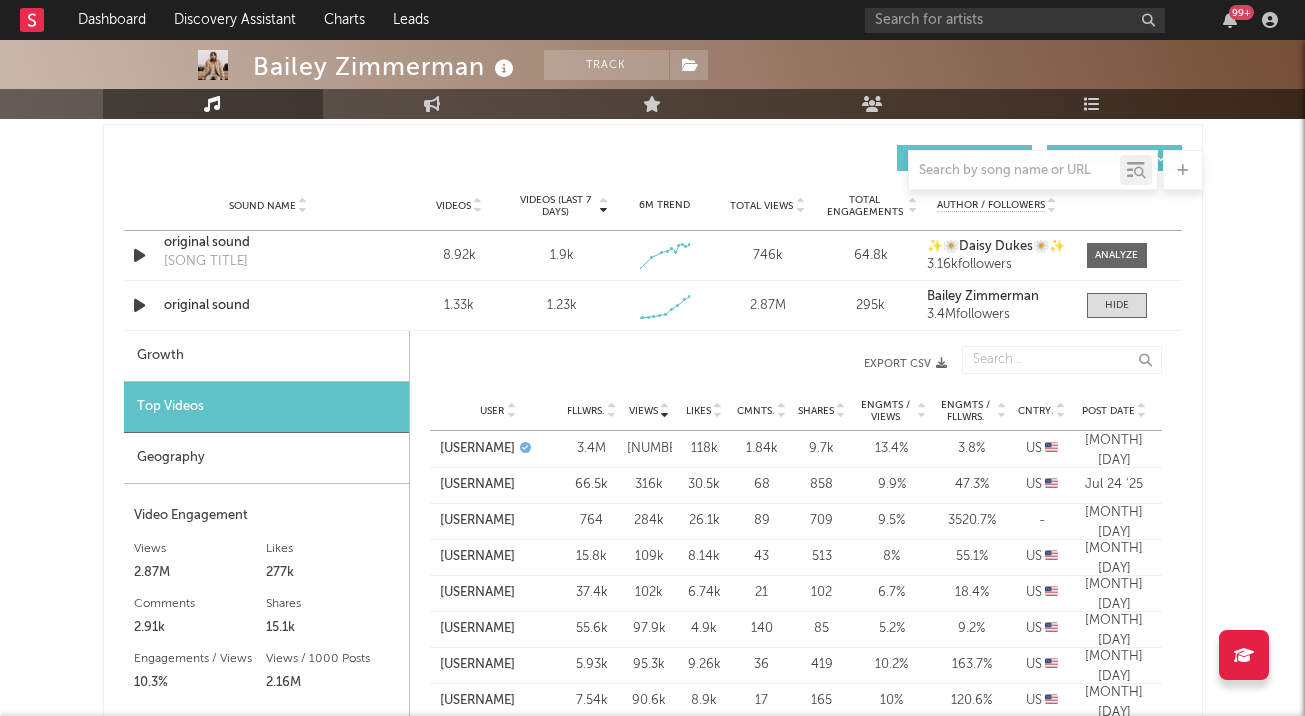 scroll, scrollTop: 1300, scrollLeft: 0, axis: vertical 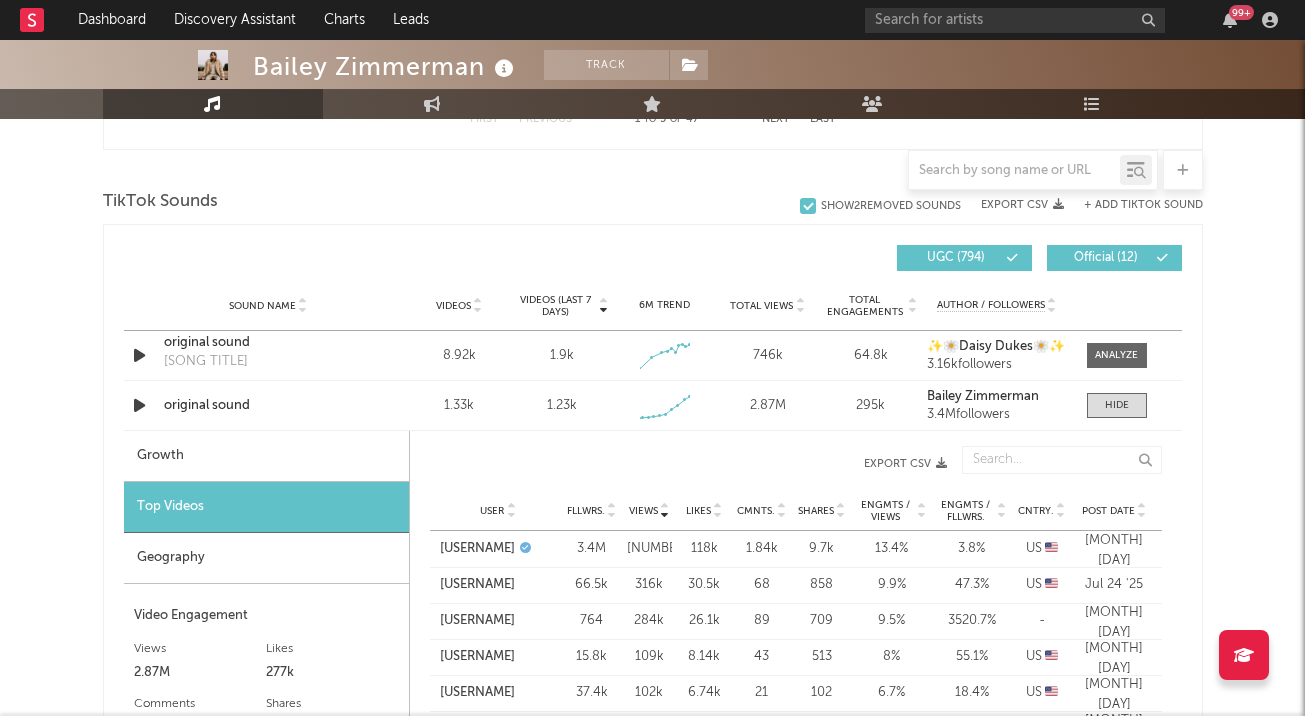 click at bounding box center (1117, 405) 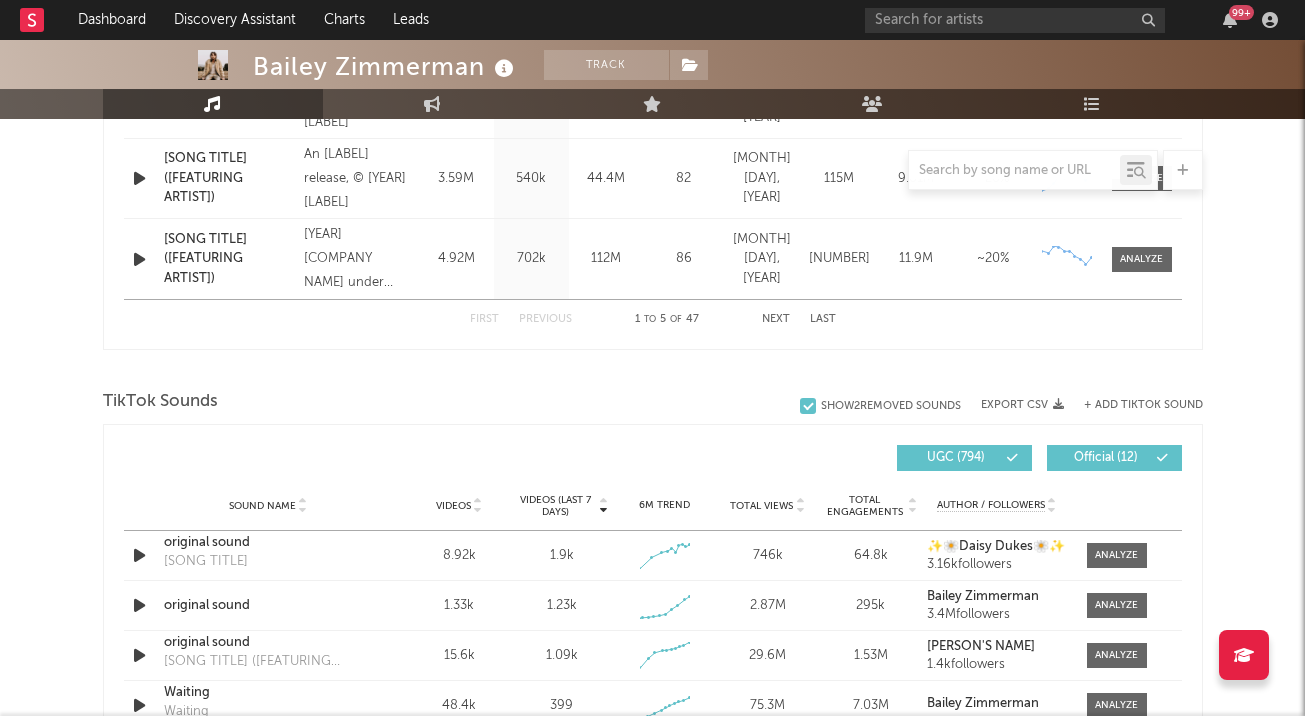 scroll, scrollTop: 1300, scrollLeft: 0, axis: vertical 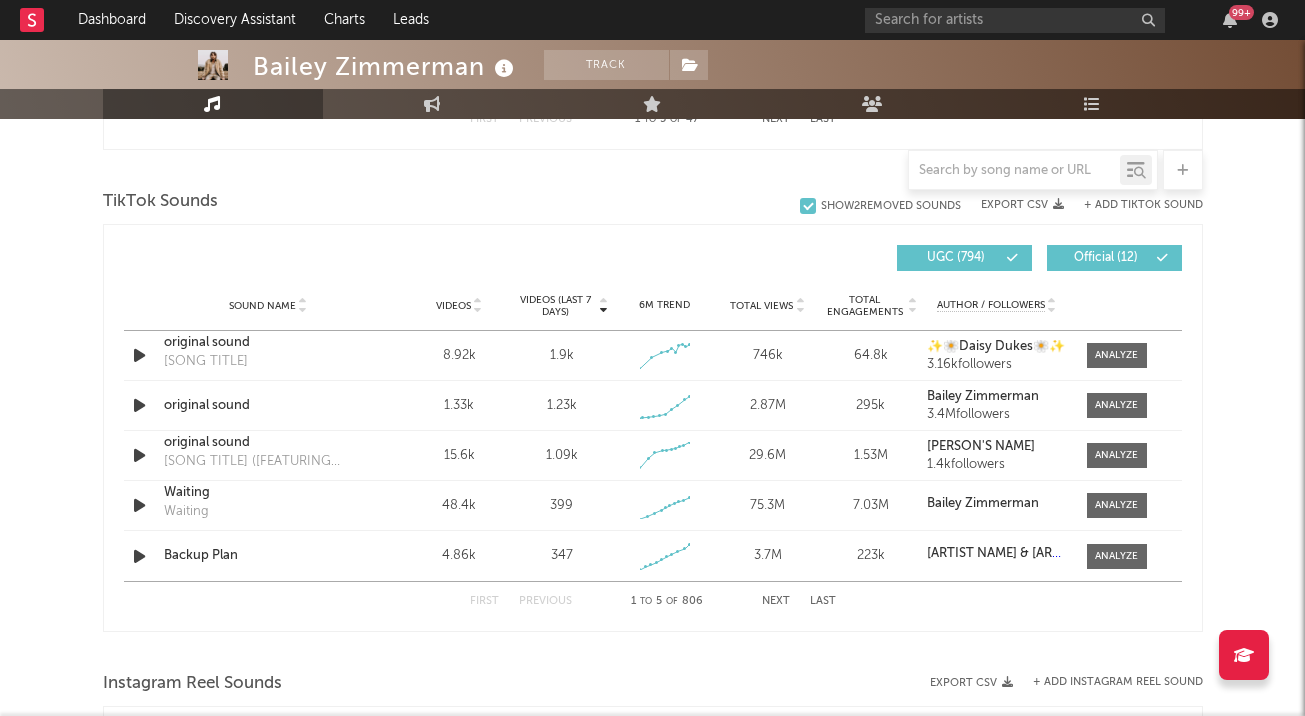 click on "Next" at bounding box center [776, 601] 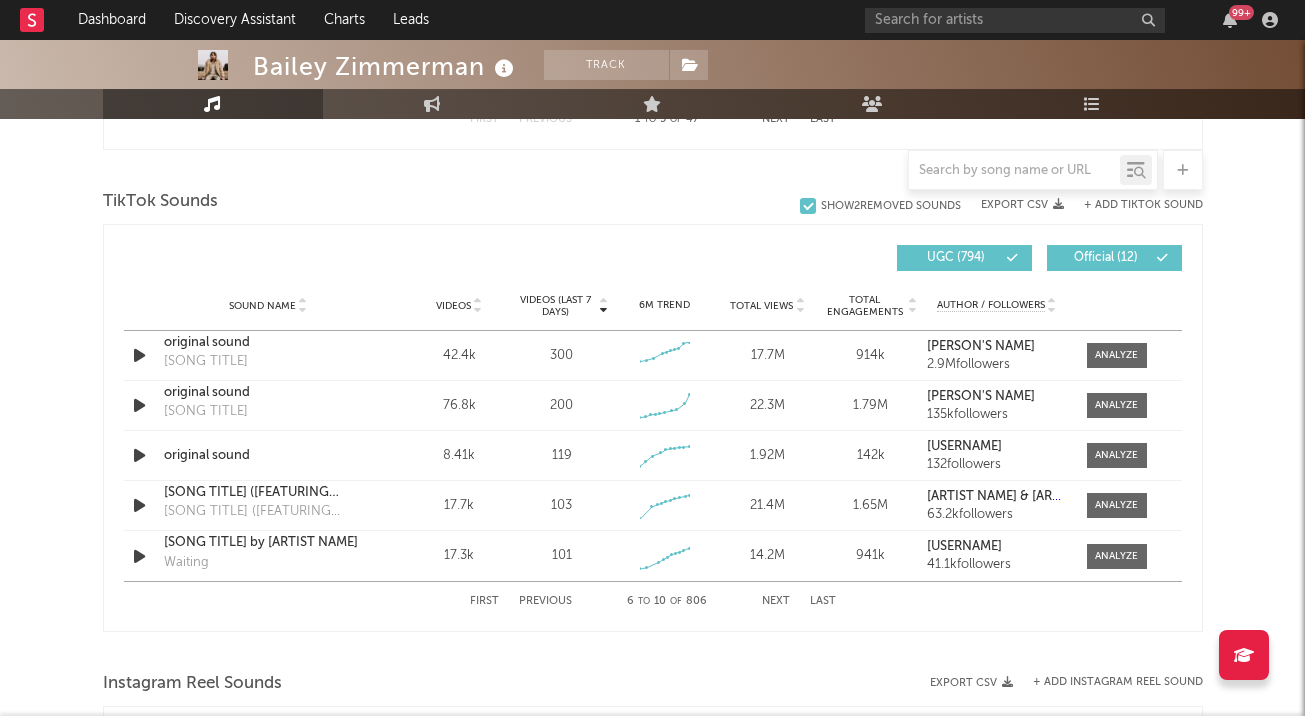 click on "Next" at bounding box center (776, 601) 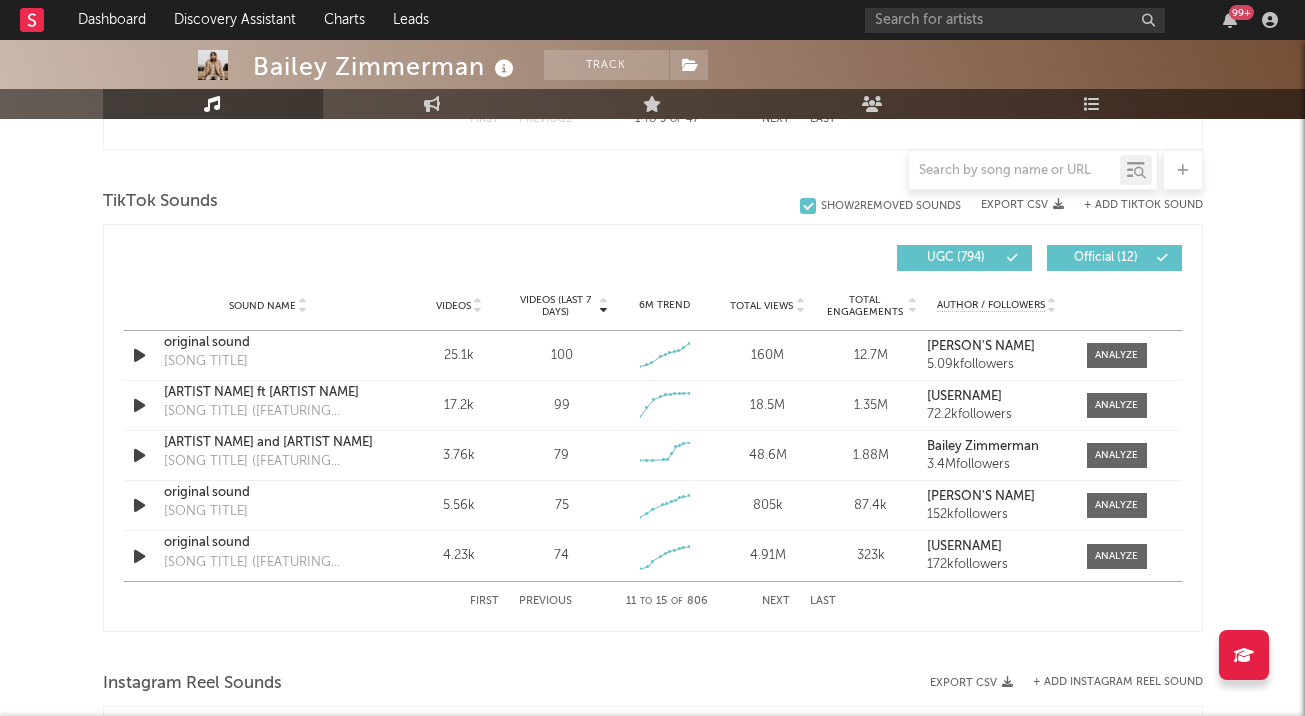 click on "Previous" at bounding box center (545, 601) 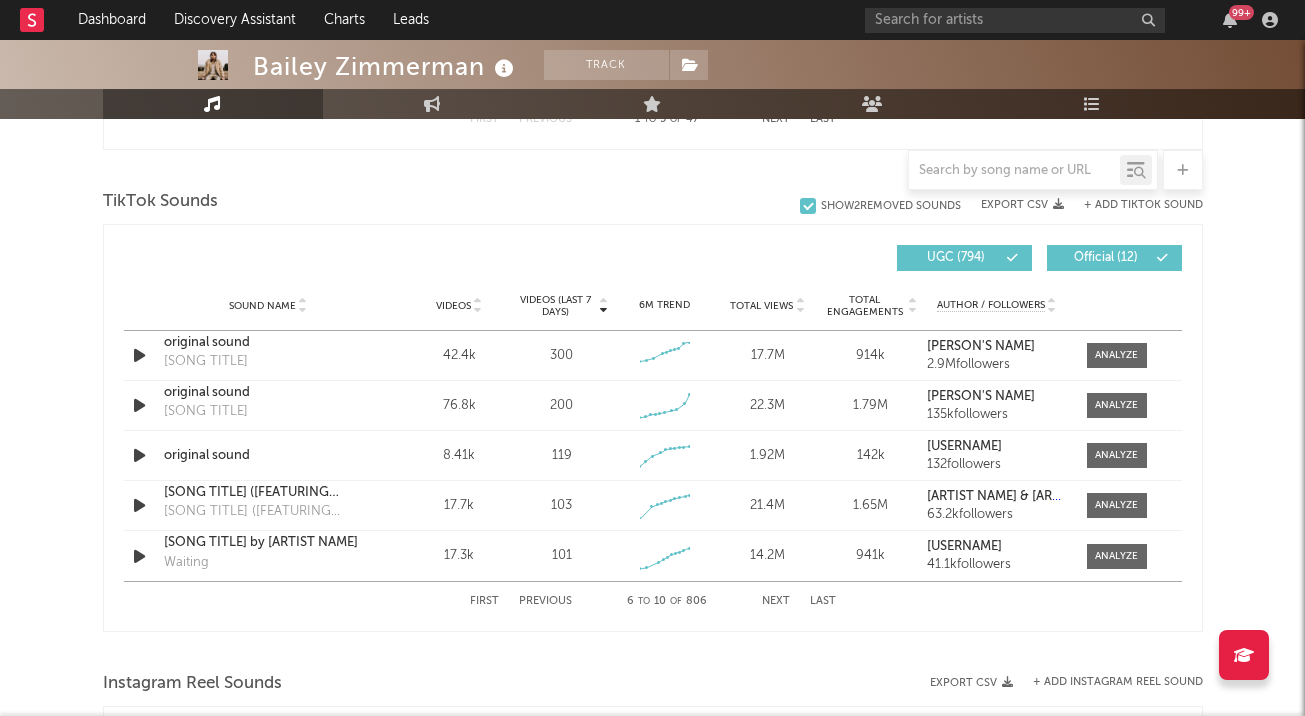 click on "Previous" at bounding box center (545, 601) 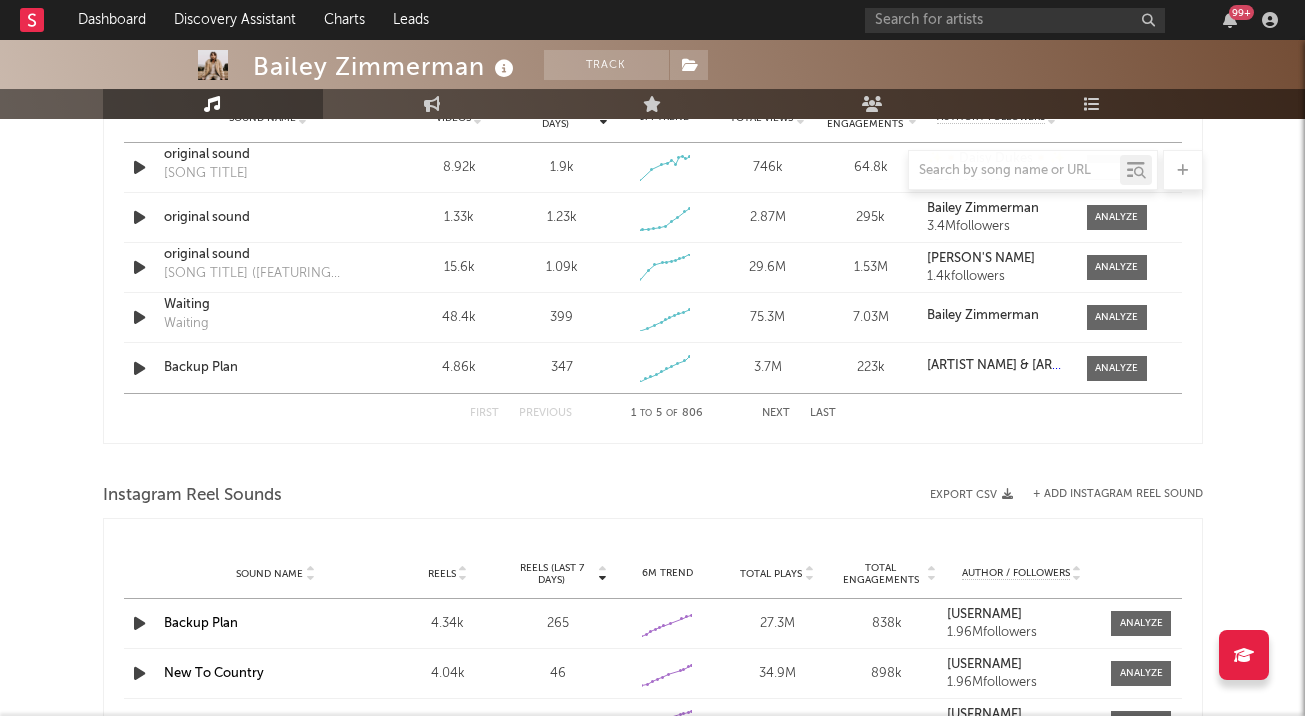 scroll, scrollTop: 1500, scrollLeft: 0, axis: vertical 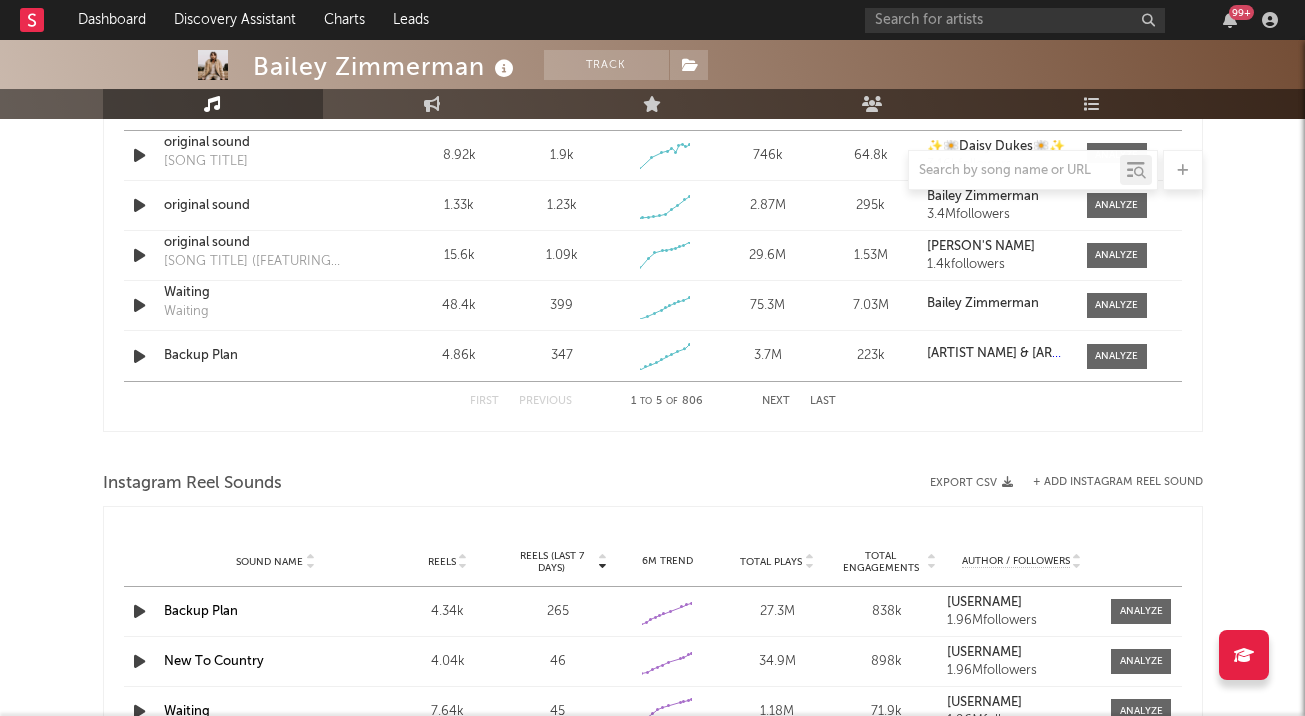 click at bounding box center [1117, 205] 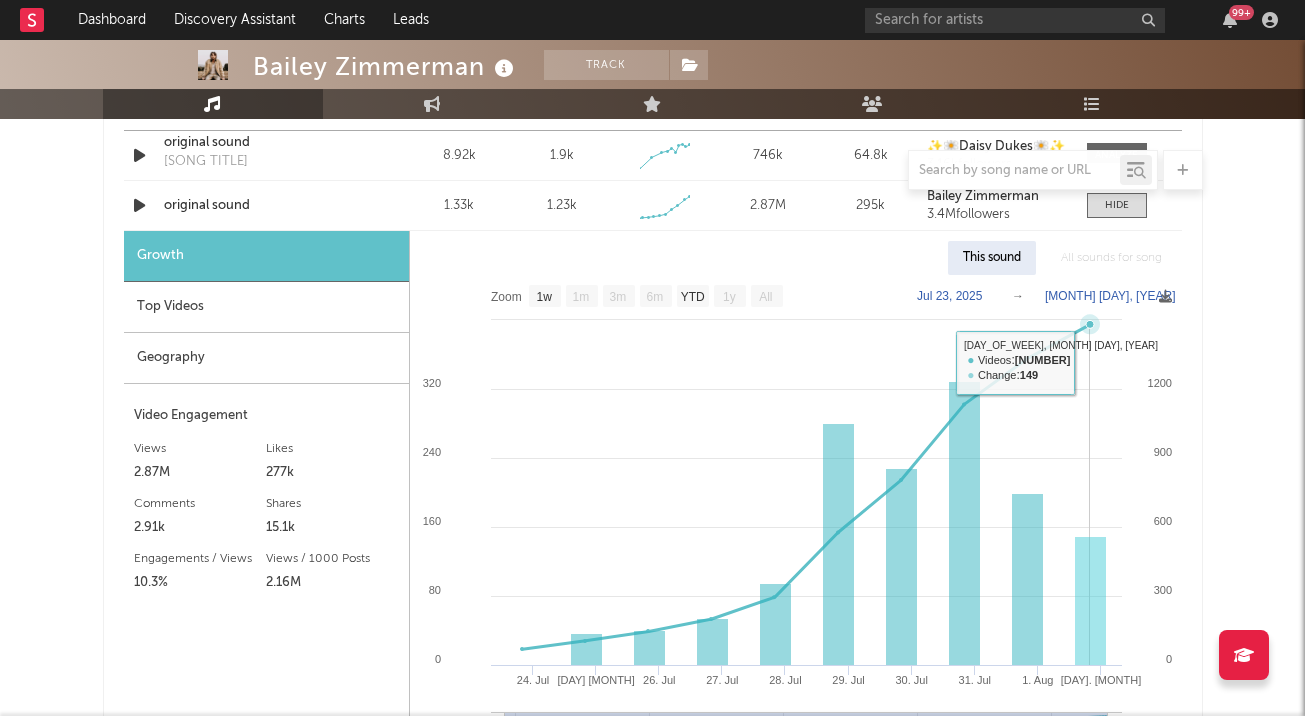 scroll, scrollTop: 1400, scrollLeft: 0, axis: vertical 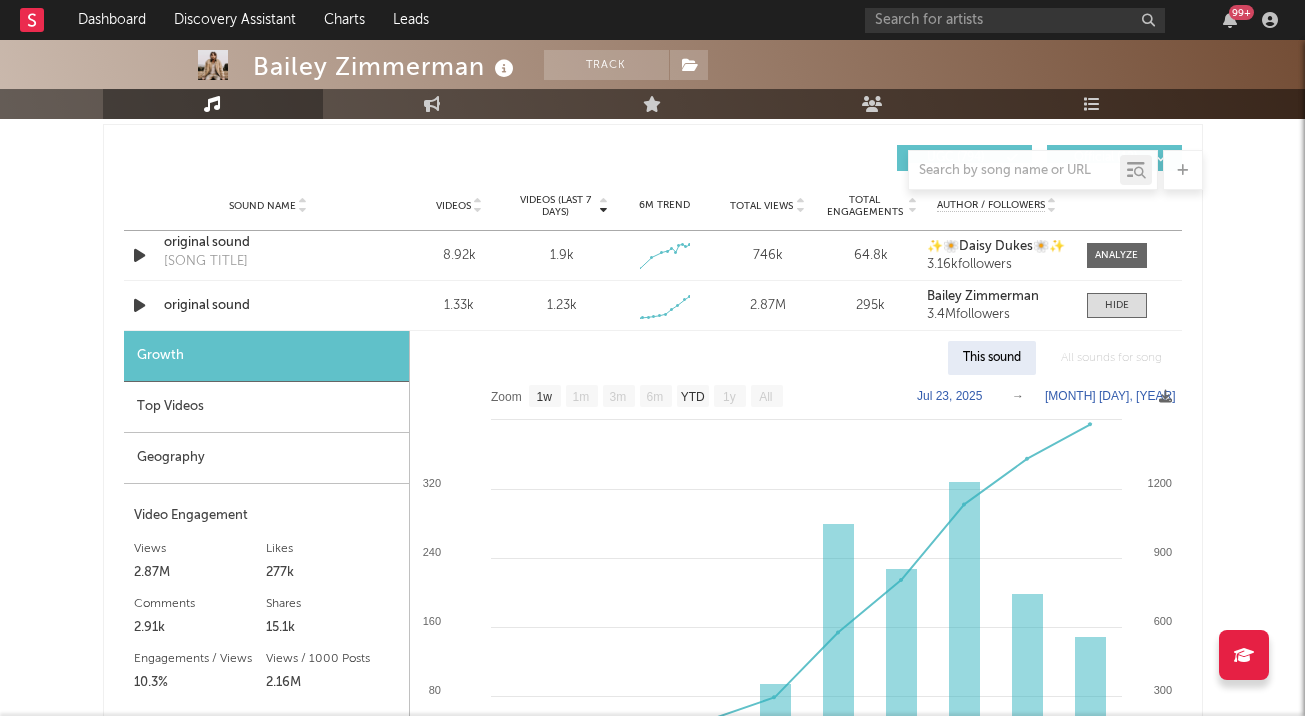 click at bounding box center [1117, 305] 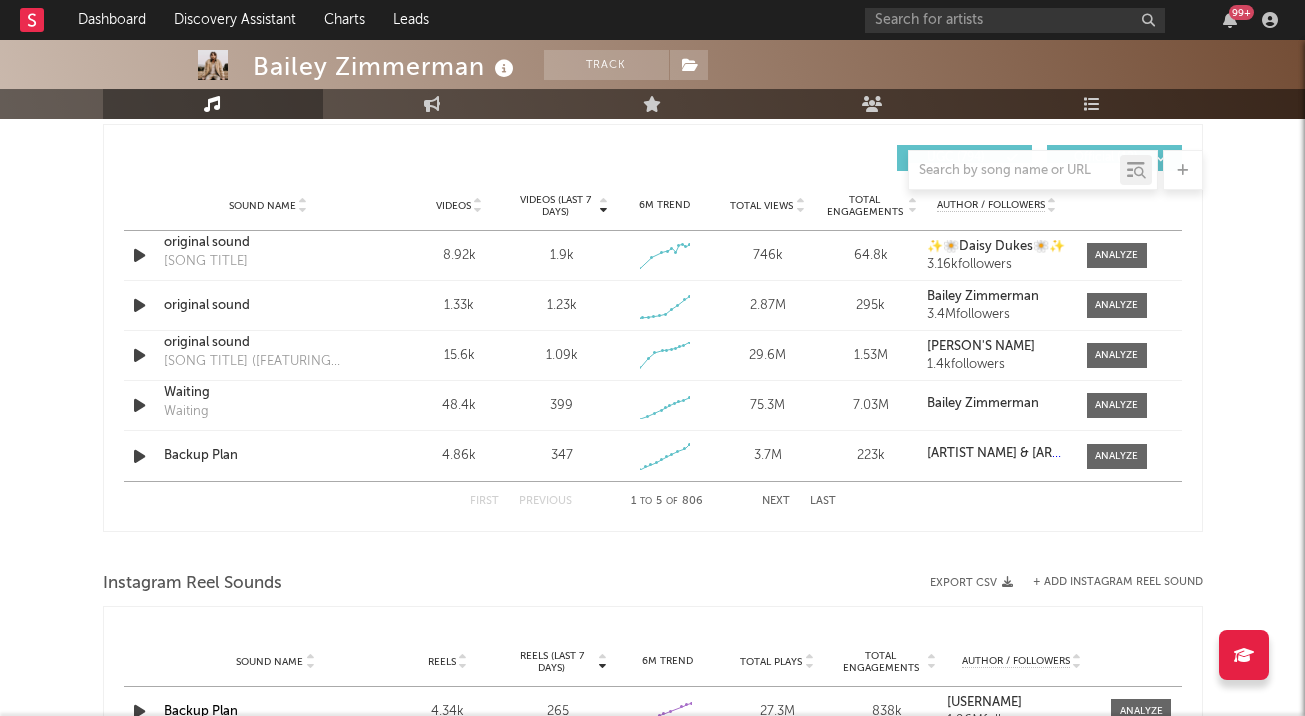 click at bounding box center [1116, 255] 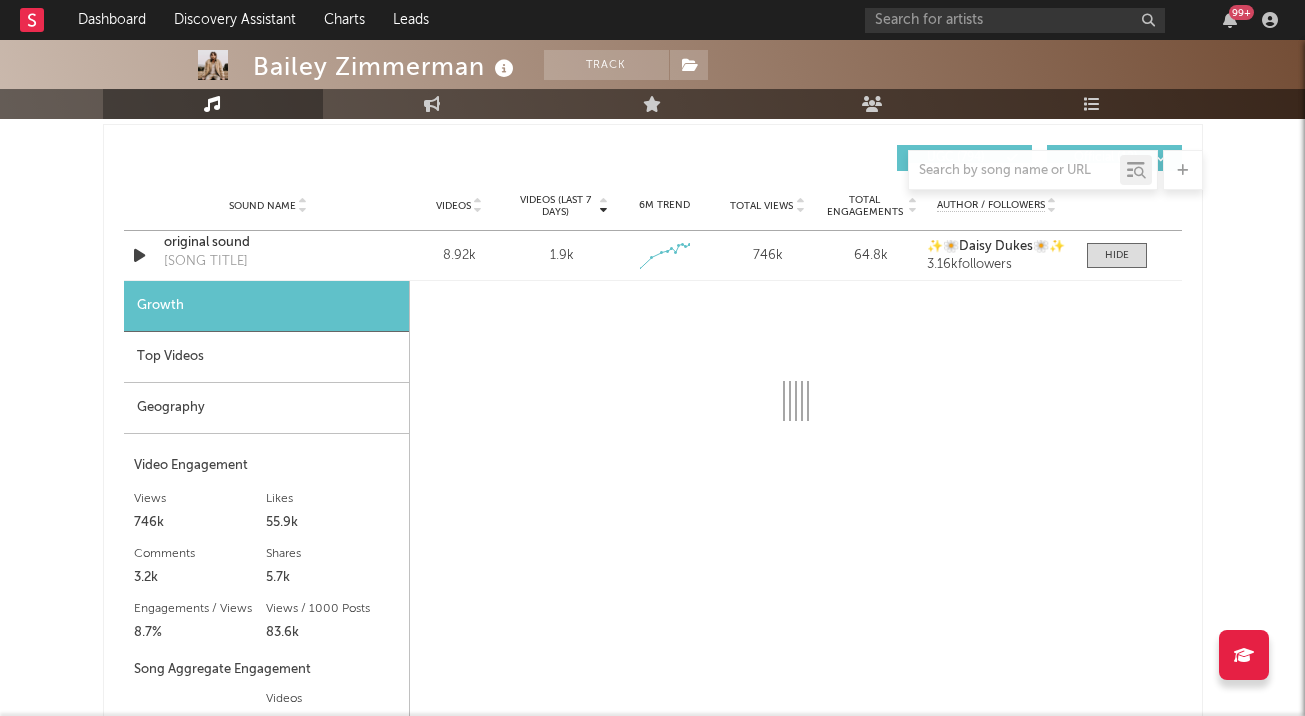 select on "1w" 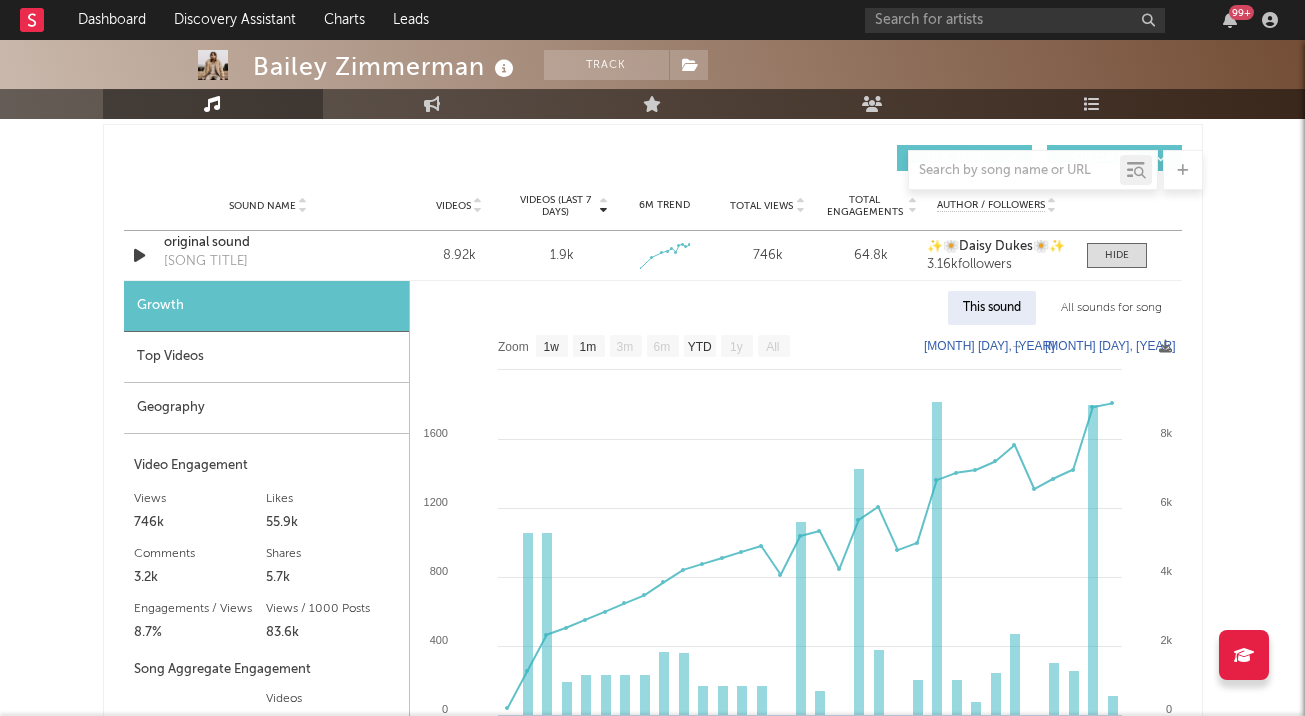 click at bounding box center [1117, 255] 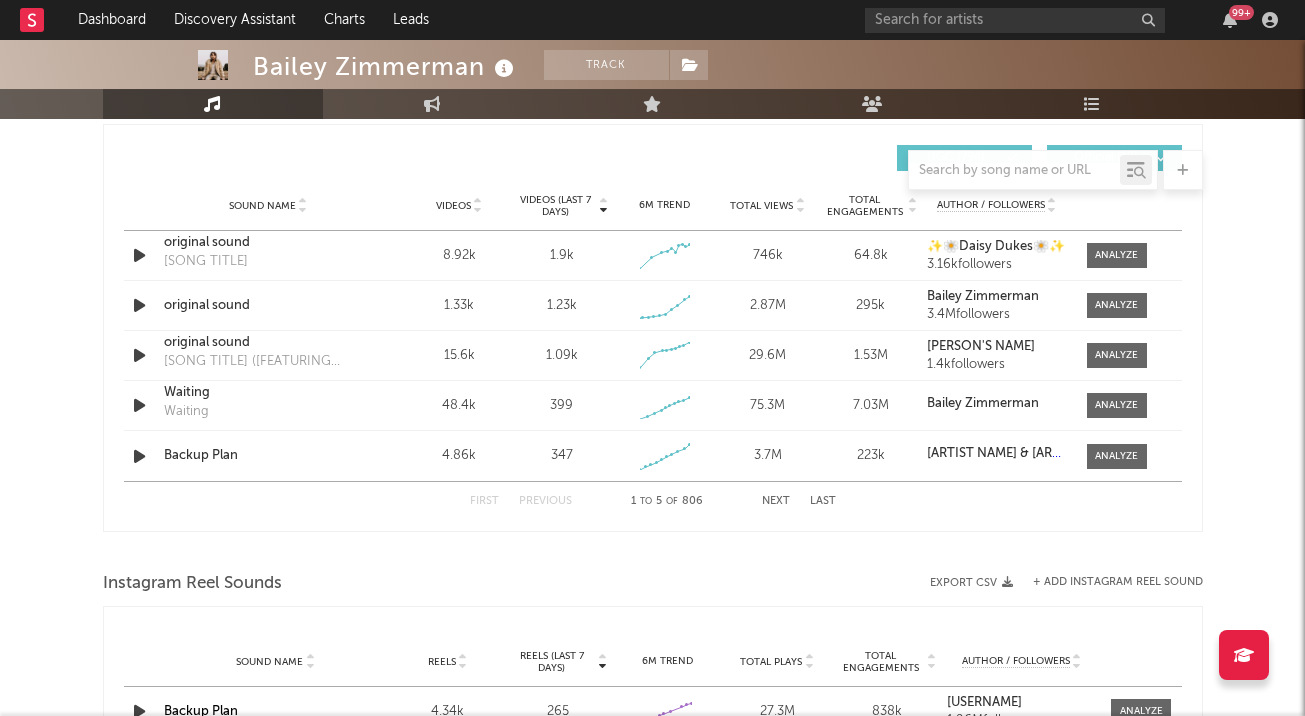 click at bounding box center (1116, 355) 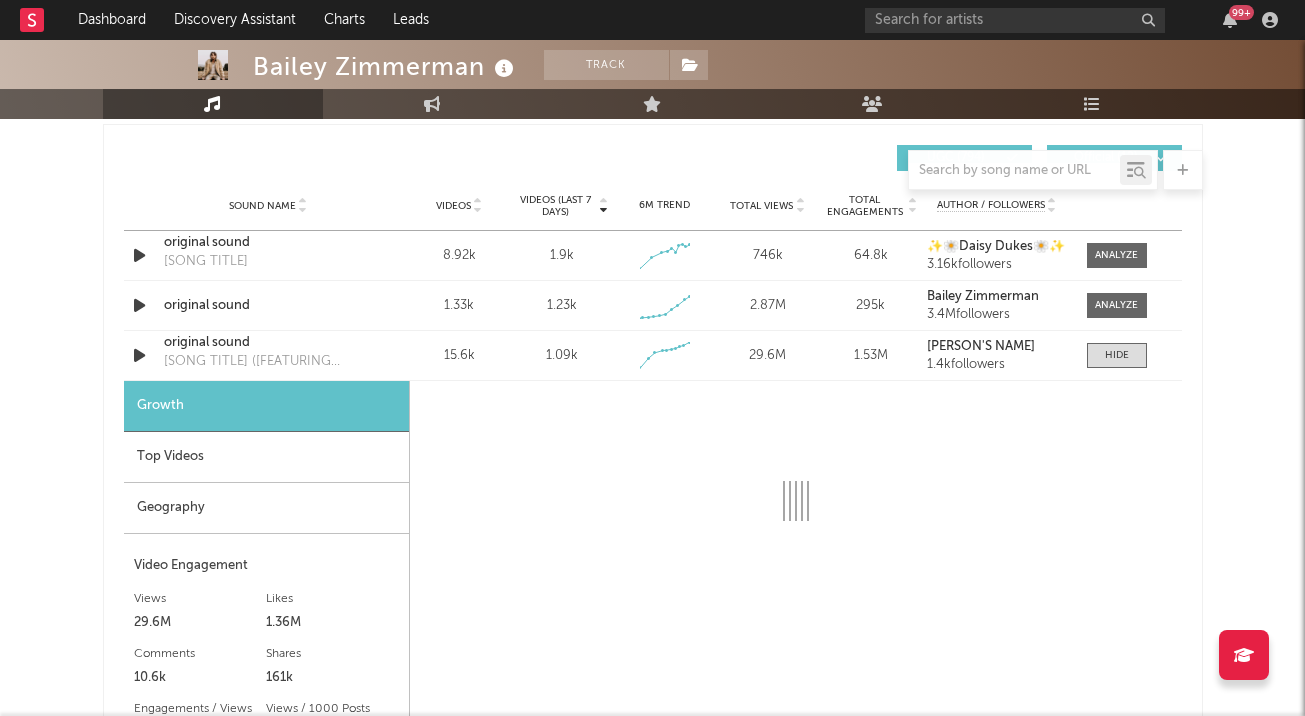 select on "1w" 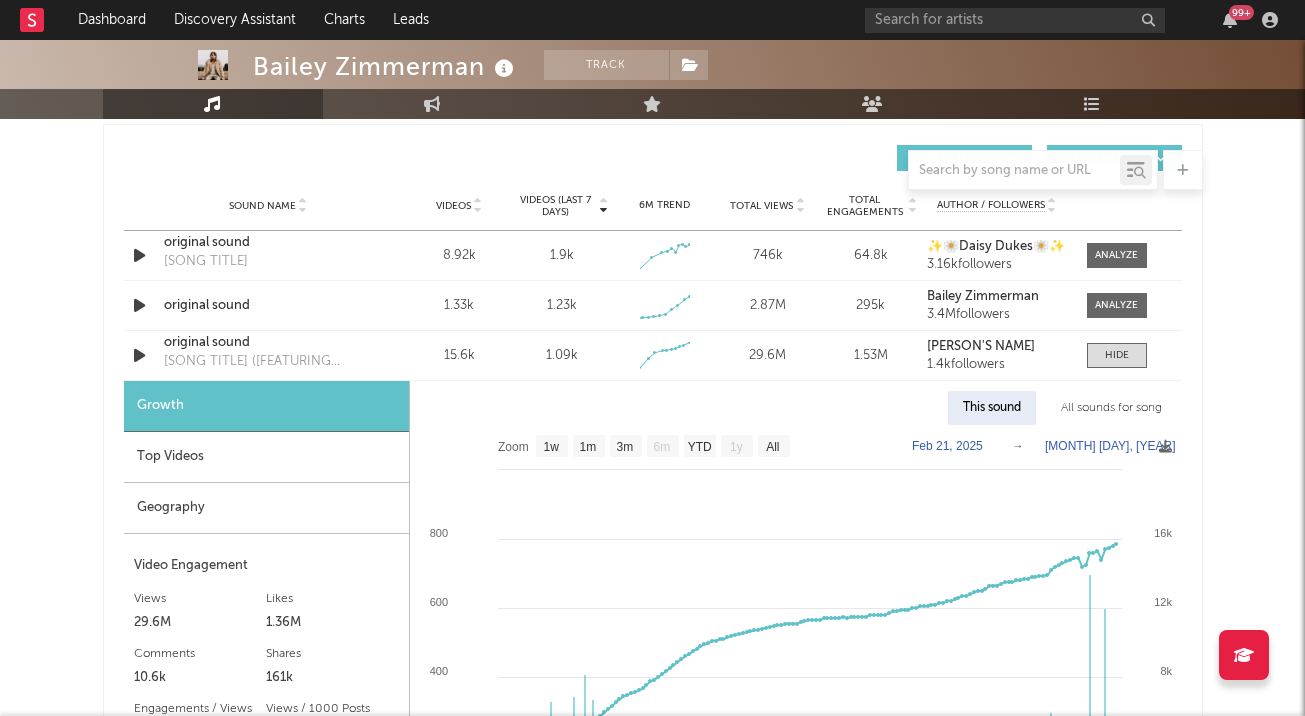click at bounding box center (1117, 355) 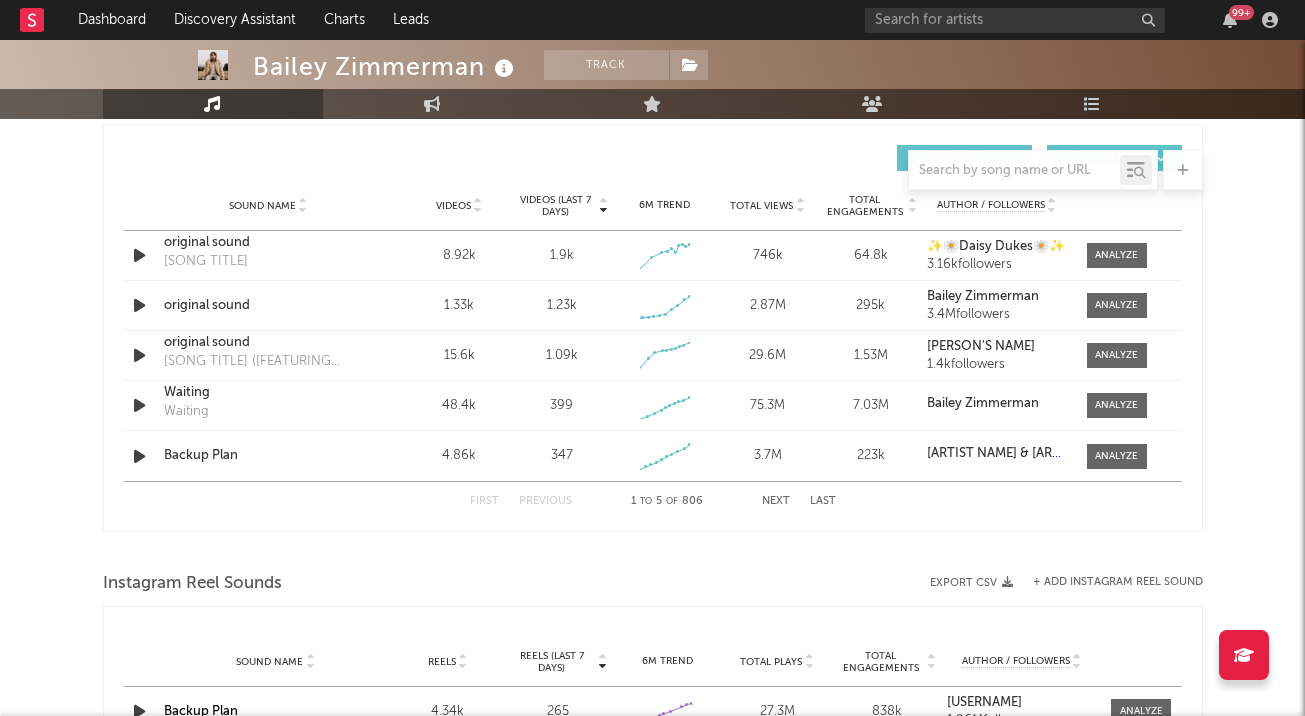 click at bounding box center (1116, 456) 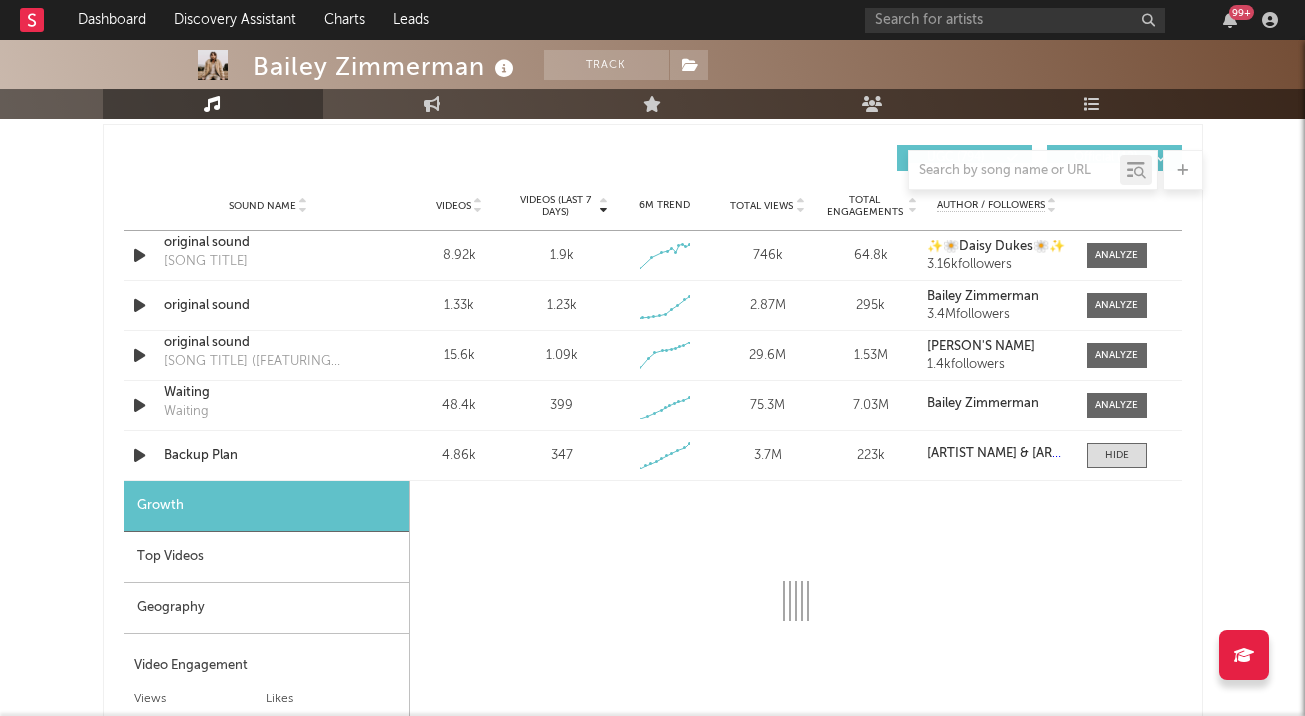 select on "1w" 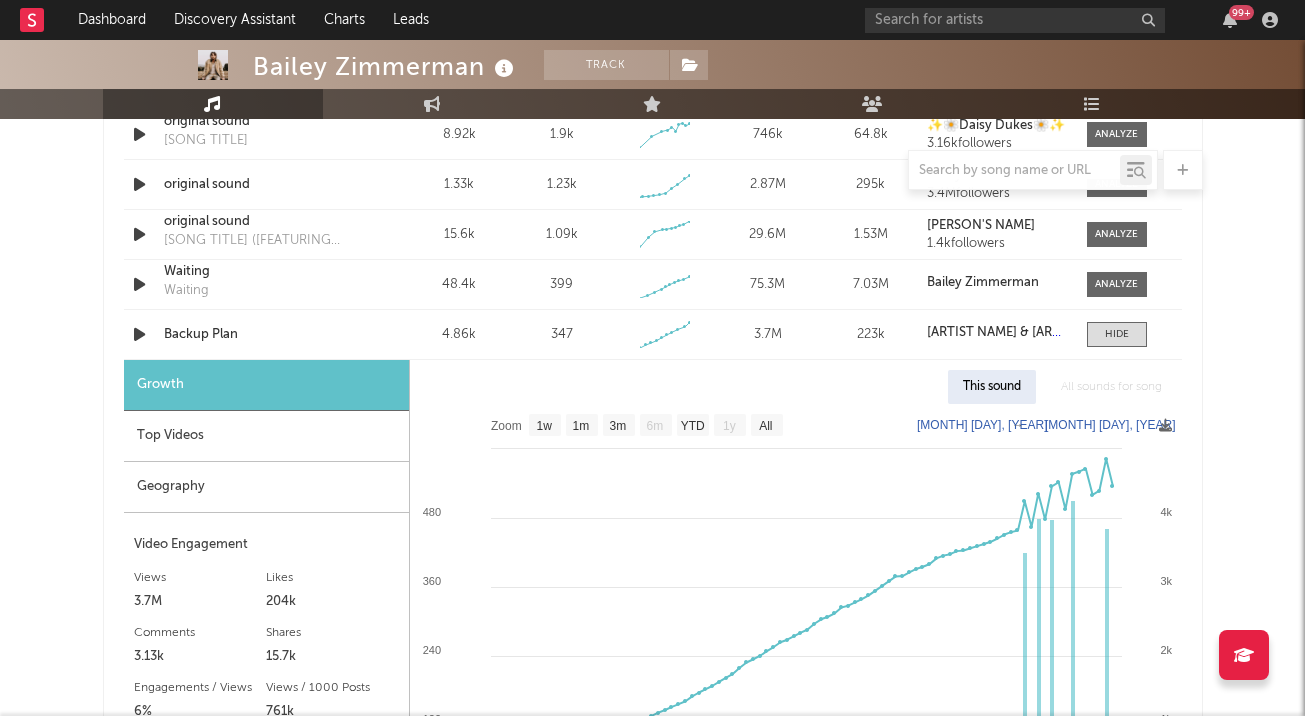 scroll, scrollTop: 1500, scrollLeft: 0, axis: vertical 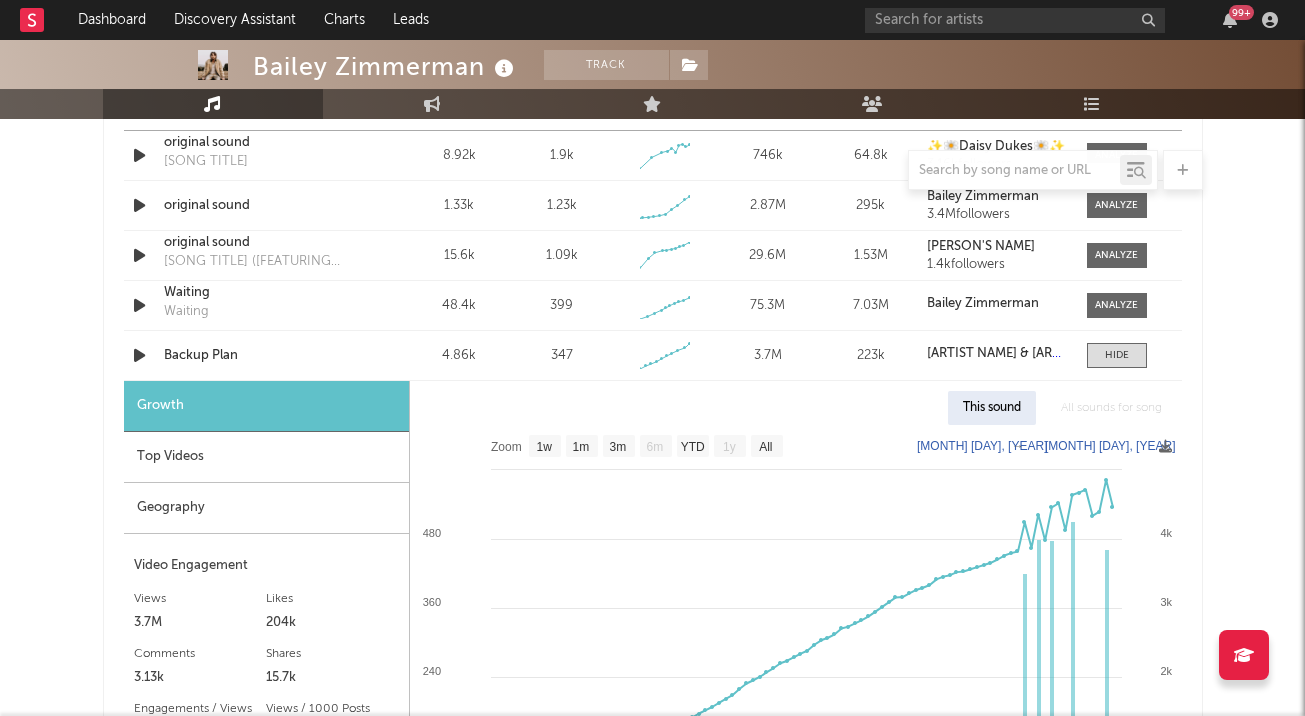click at bounding box center (1117, 355) 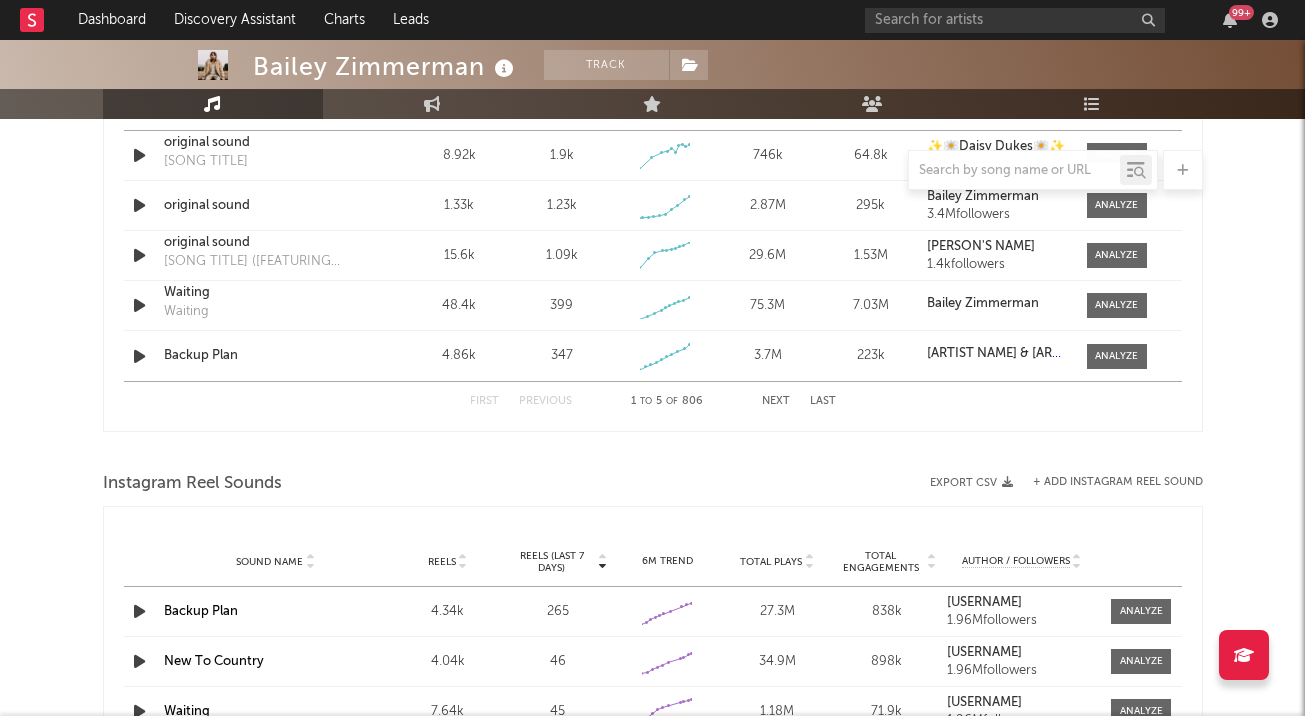 scroll, scrollTop: 1400, scrollLeft: 0, axis: vertical 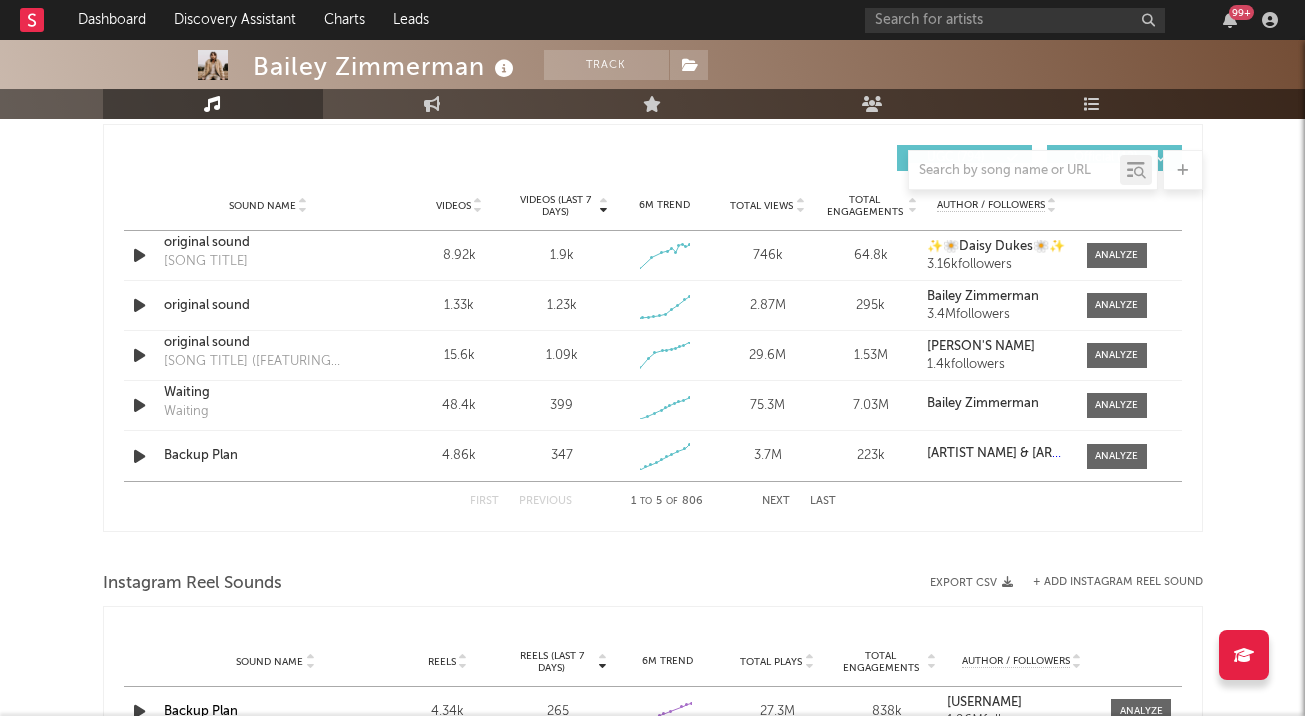 click on "Backup Plan" at bounding box center (268, 456) 